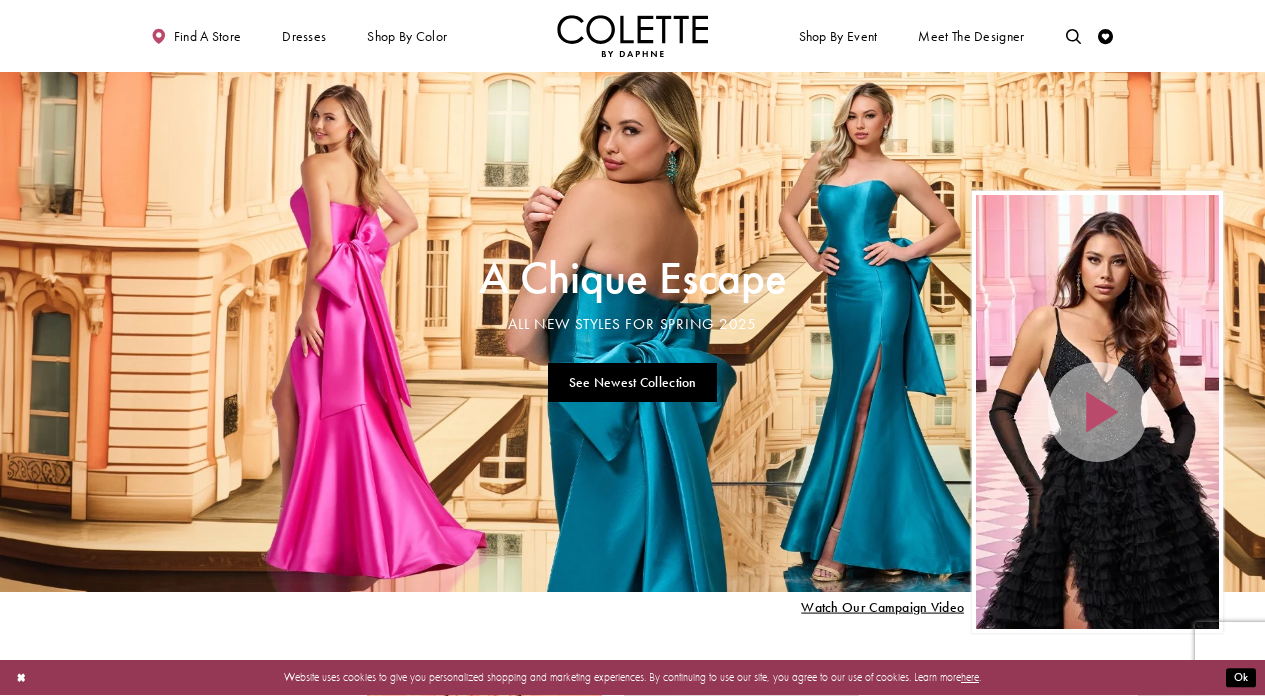 scroll, scrollTop: 0, scrollLeft: 0, axis: both 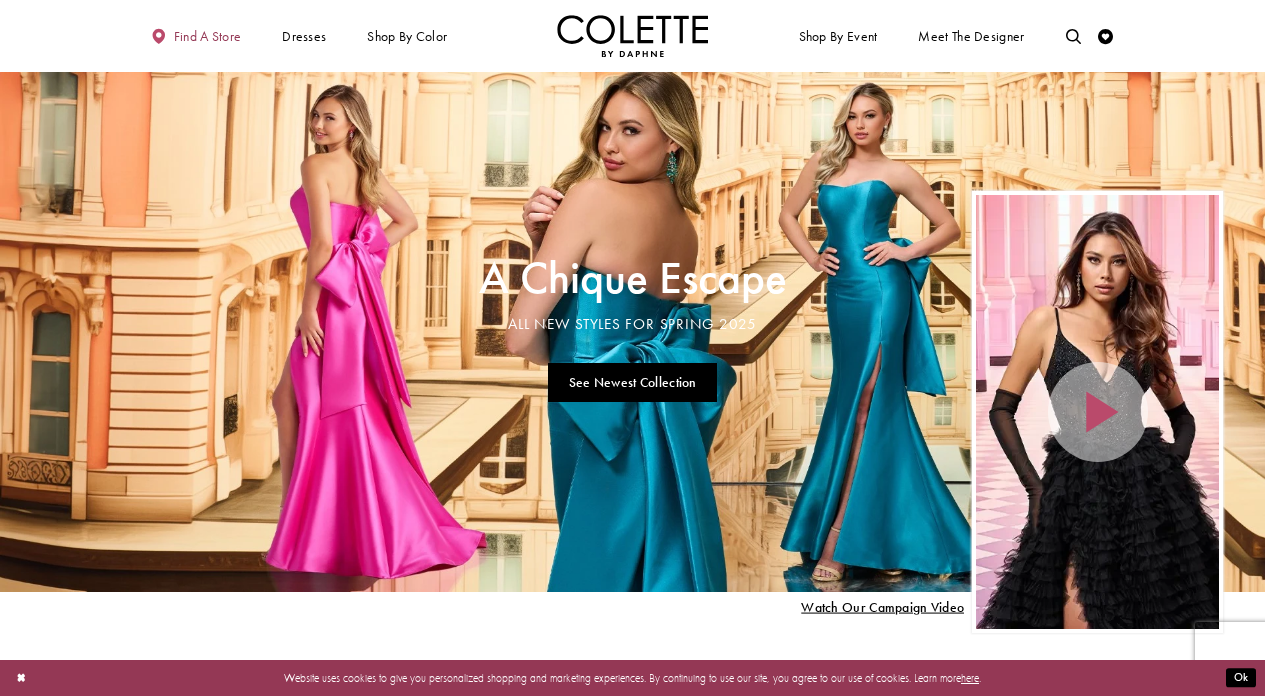 click on "Find a store" at bounding box center (196, 36) 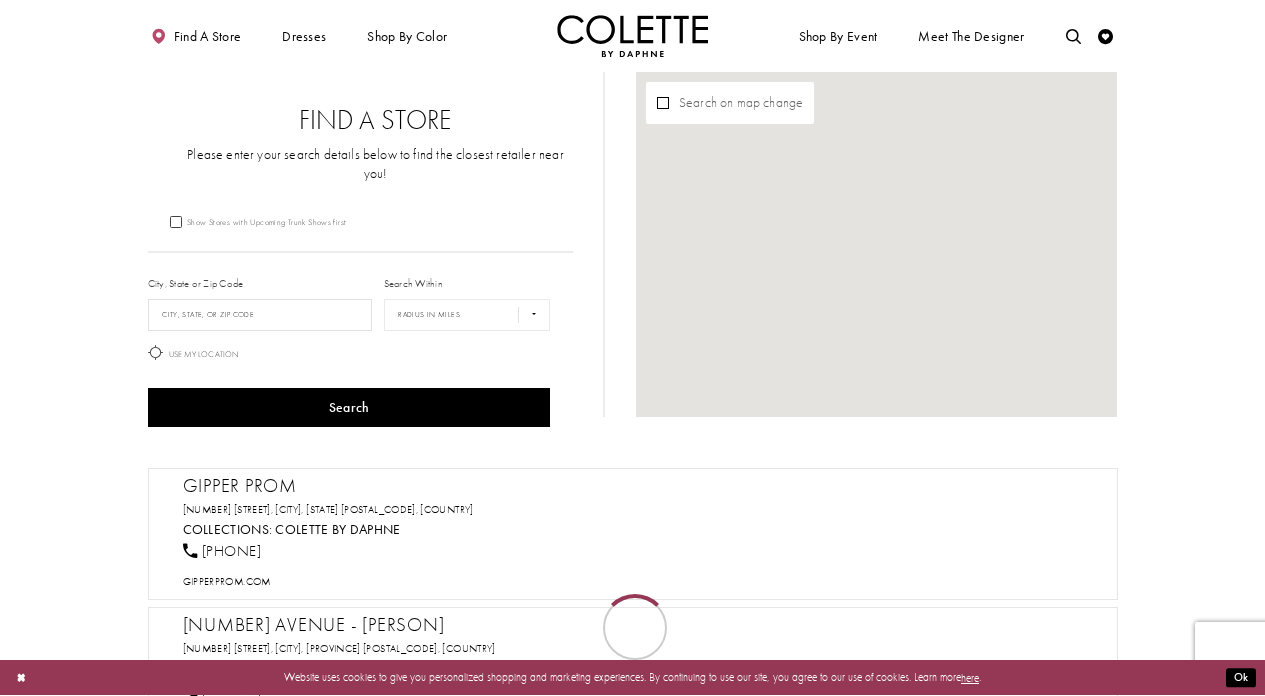 scroll, scrollTop: 0, scrollLeft: 0, axis: both 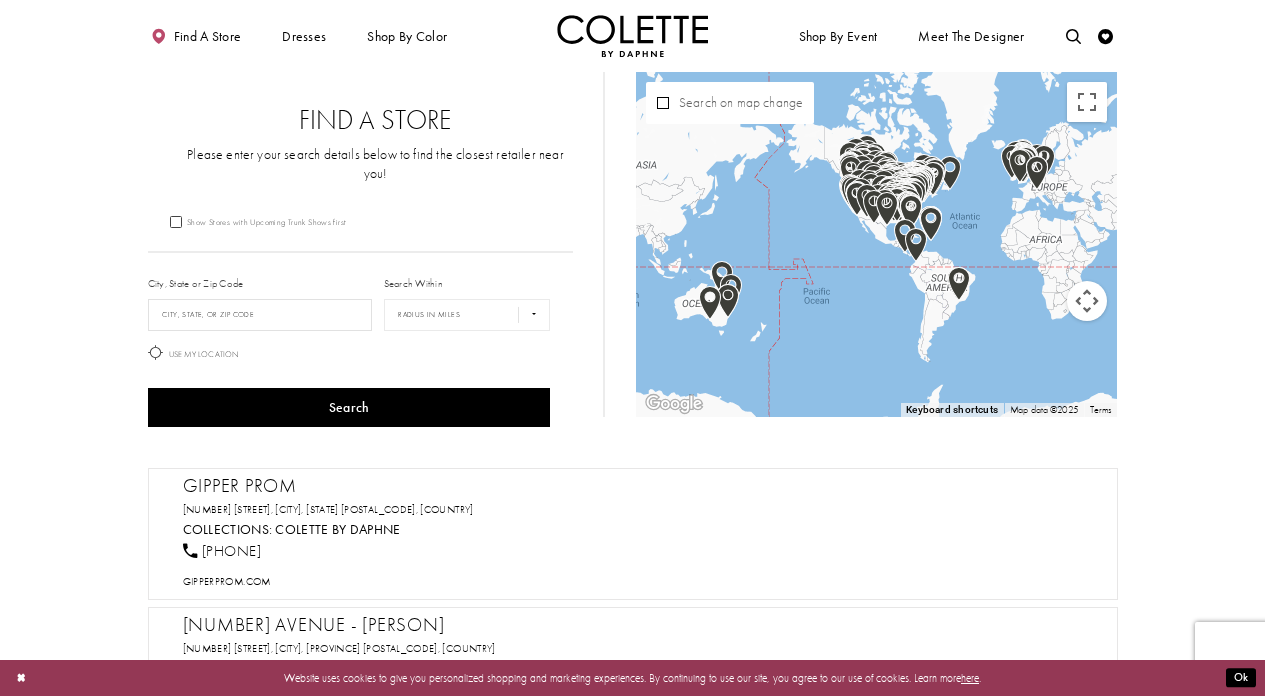 click at bounding box center [877, 244] 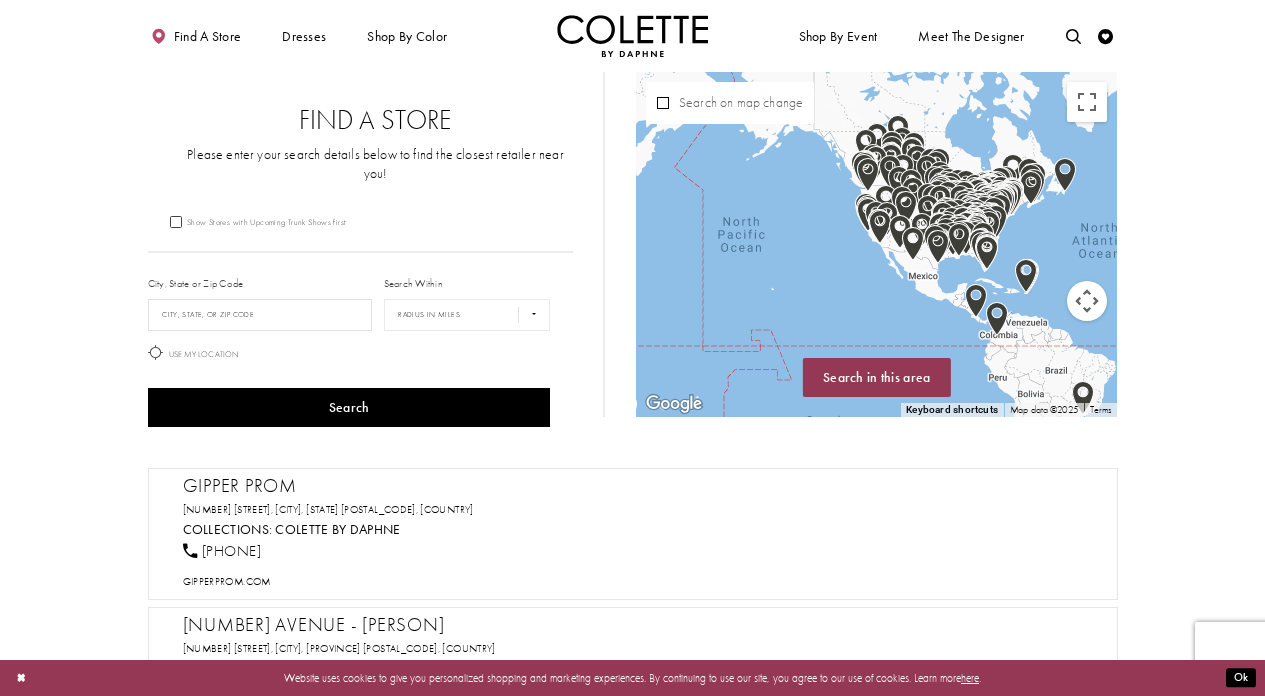 click at bounding box center (877, 244) 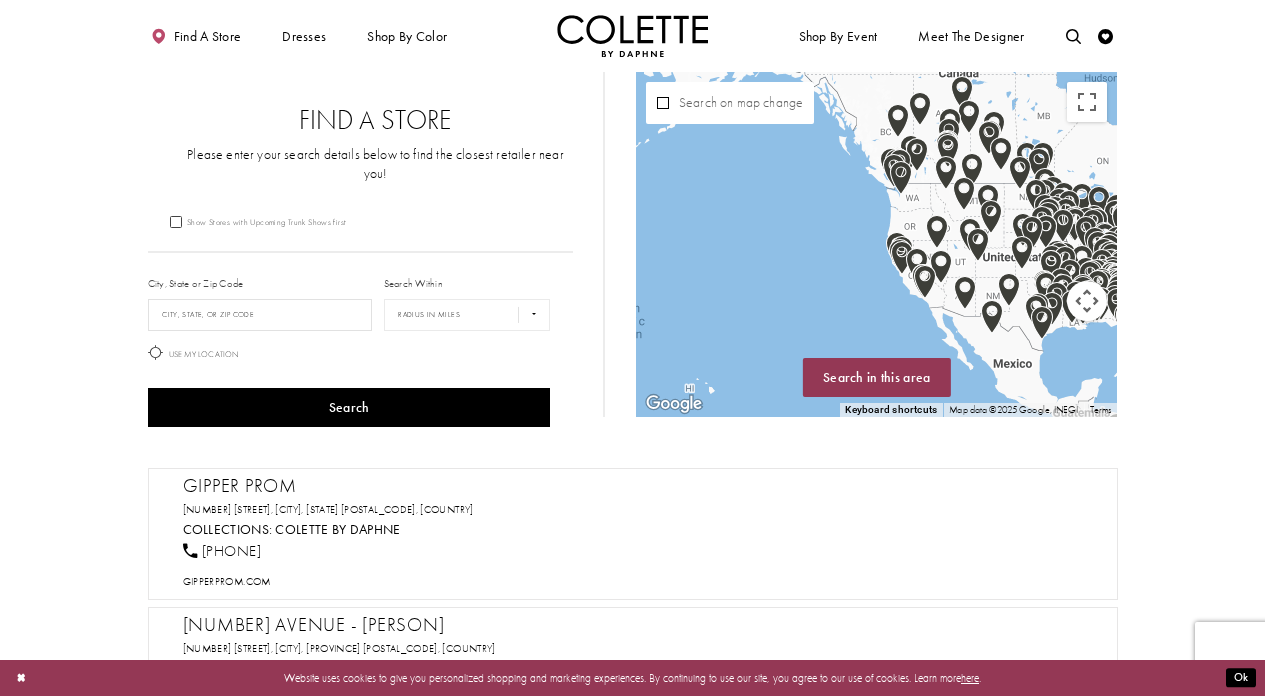 click at bounding box center [877, 244] 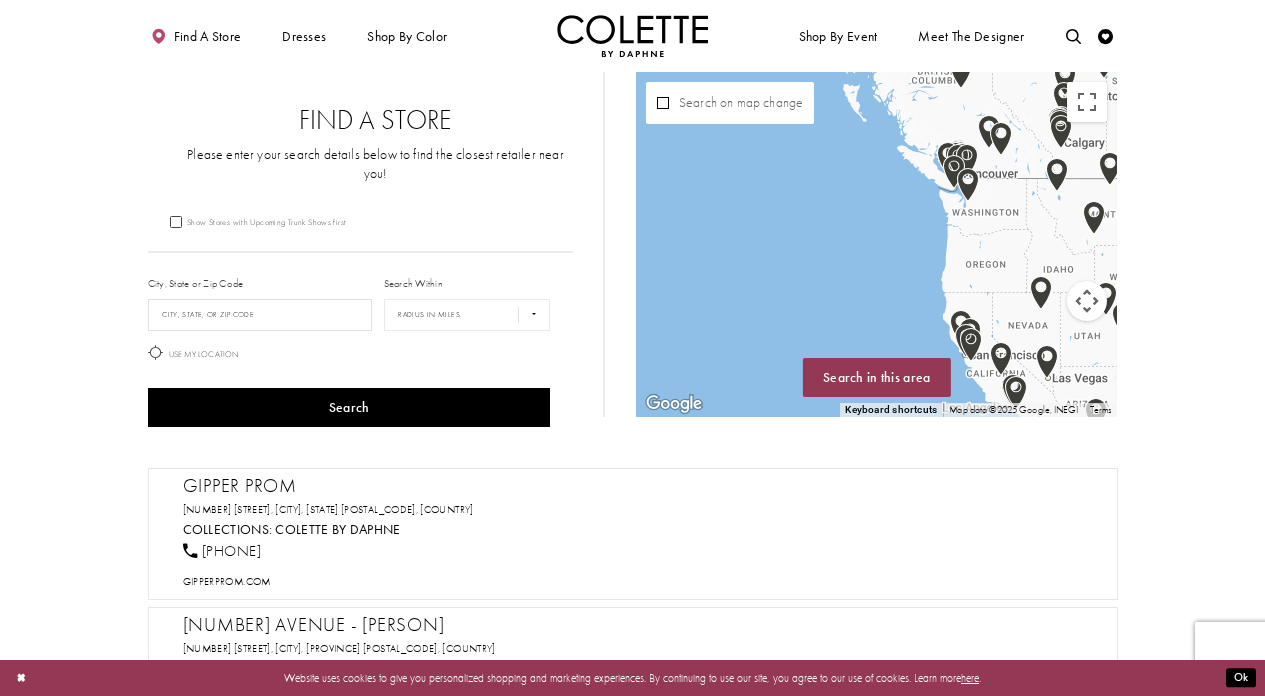 click at bounding box center (877, 244) 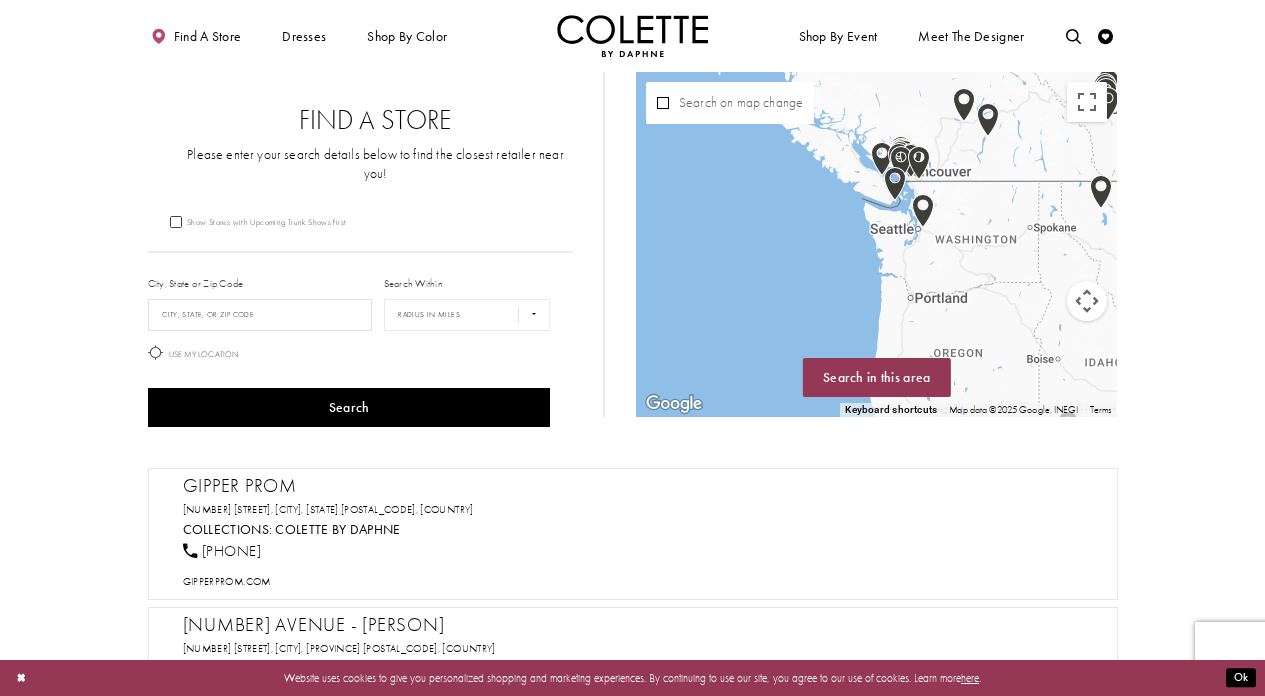 click at bounding box center [877, 244] 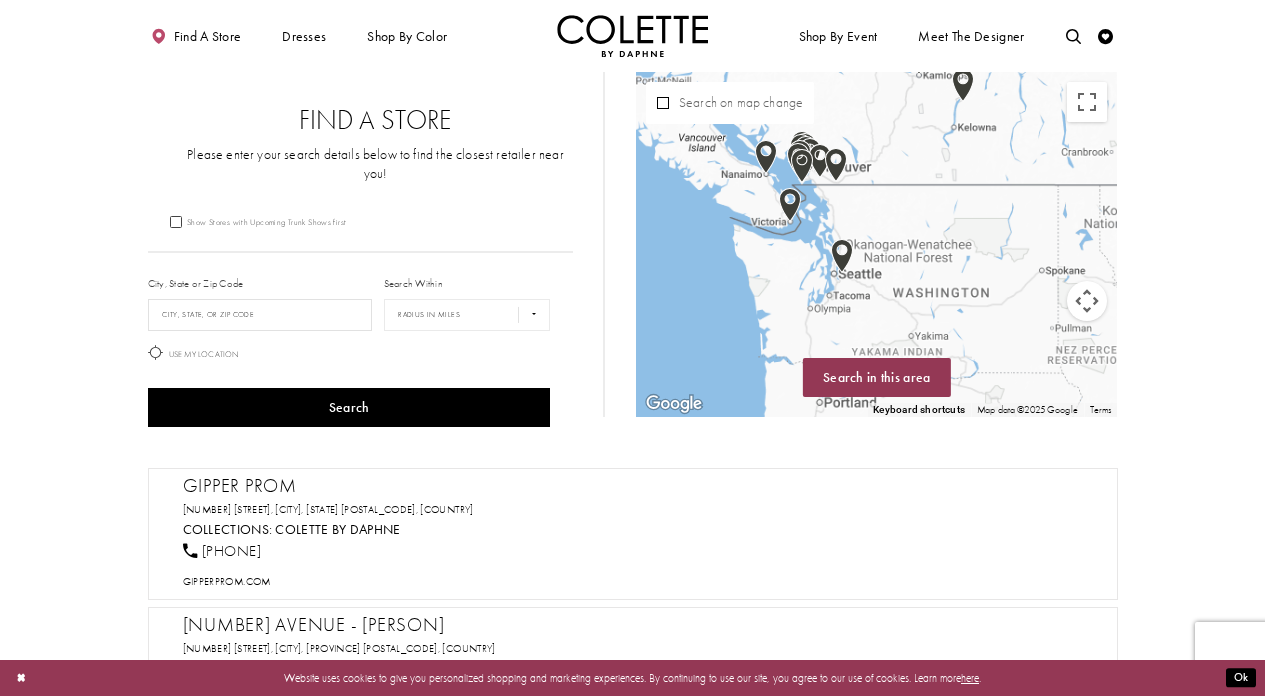 click at bounding box center [877, 244] 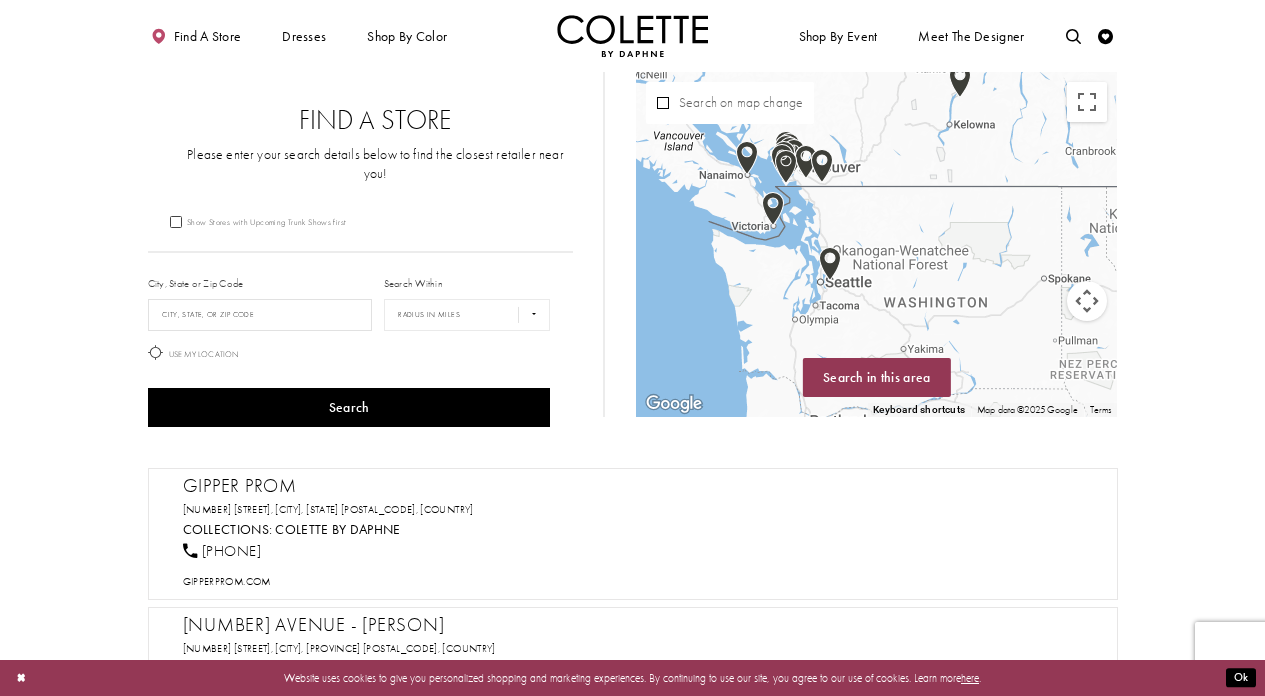 click at bounding box center [877, 244] 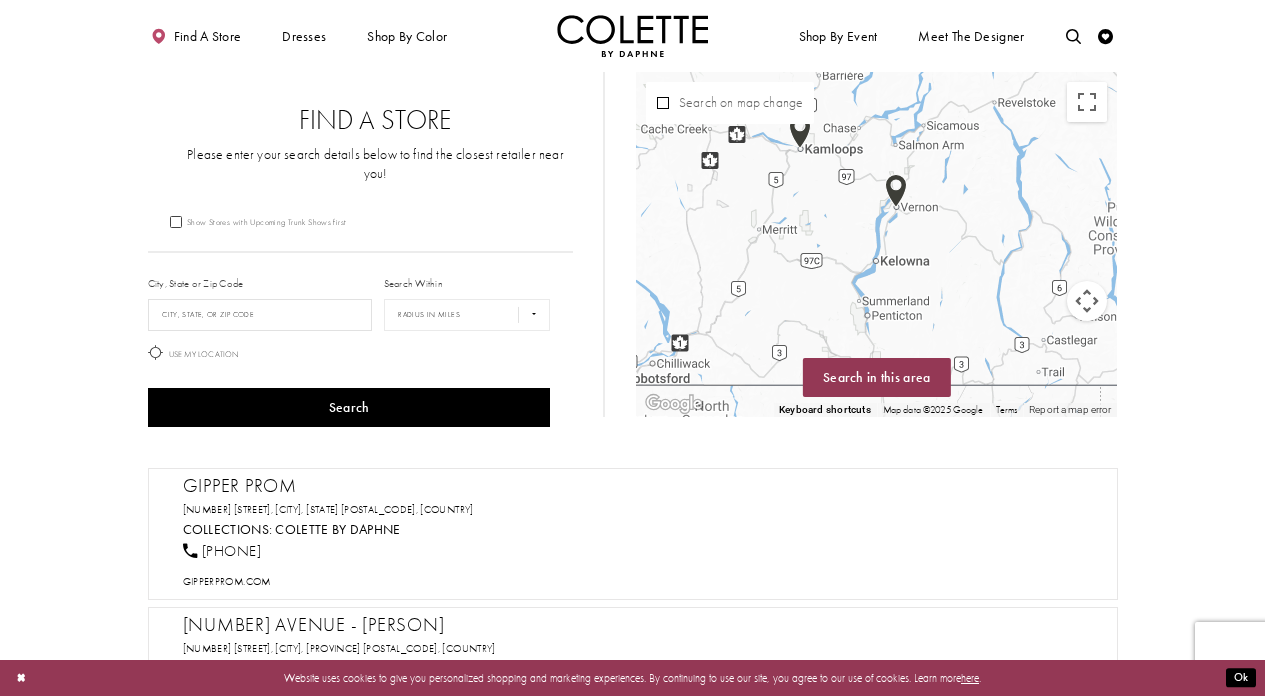 drag, startPoint x: 999, startPoint y: 136, endPoint x: 990, endPoint y: 334, distance: 198.20444 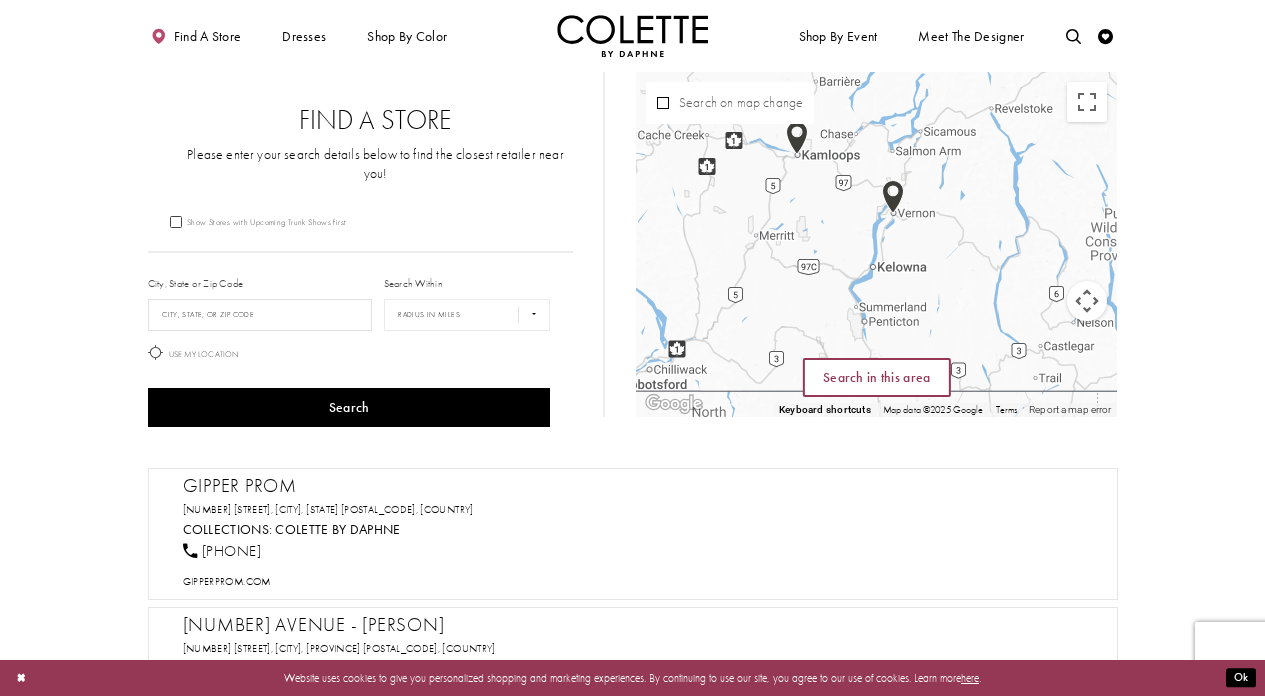click on "Search in this area" at bounding box center (877, 377) 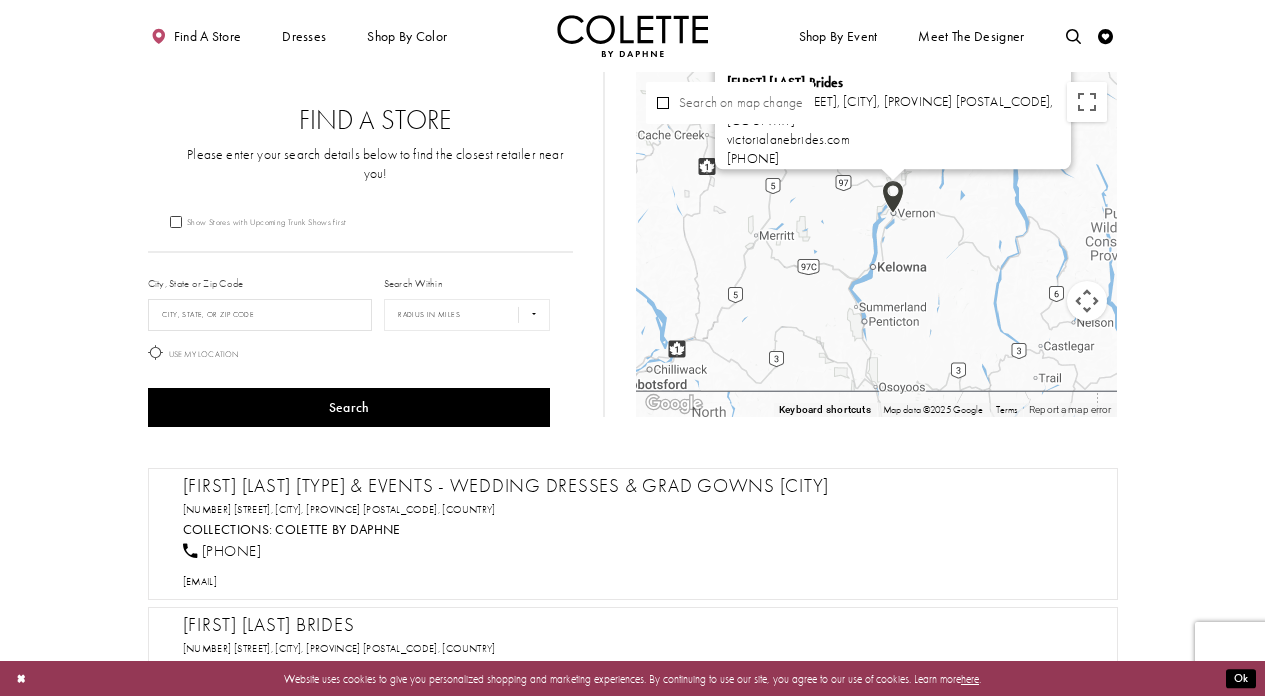 click at bounding box center (893, 197) 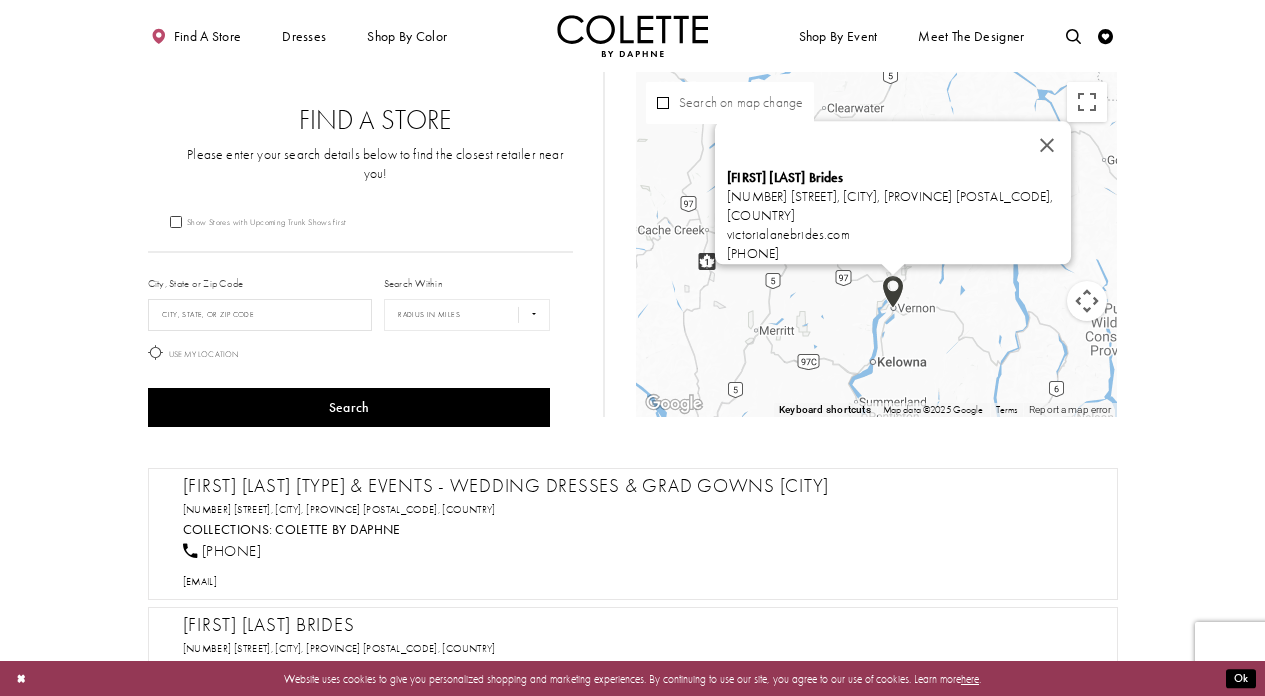 click on "Victoria Lane Brides 3122 30th Ave, Vernon, BC V1T 2C2, Canada victorialanebrides.com +12509385684" at bounding box center (877, 244) 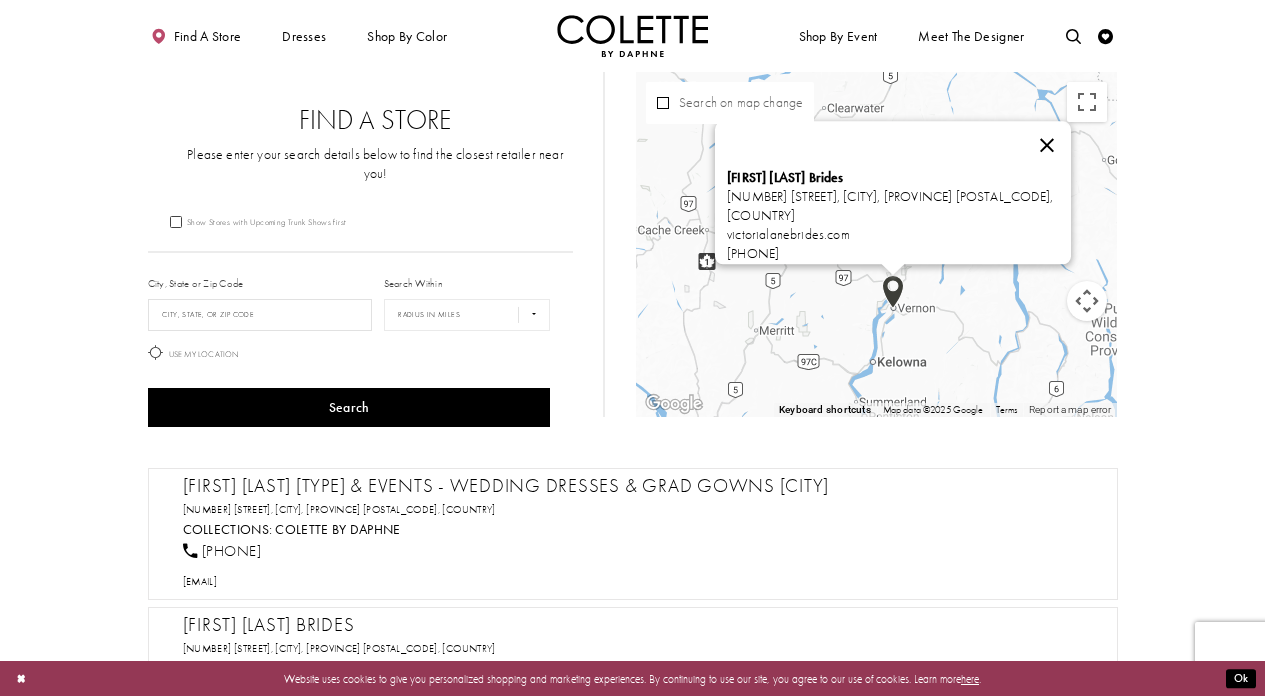 click at bounding box center [1047, 146] 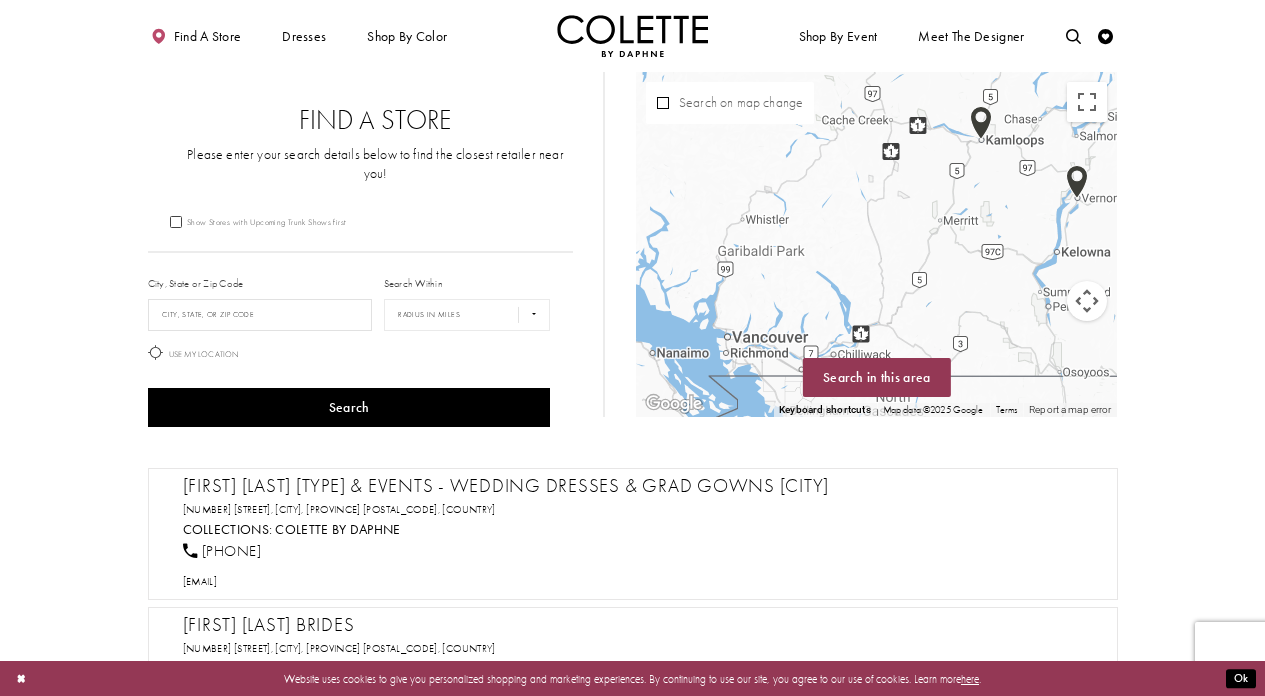 drag, startPoint x: 779, startPoint y: 304, endPoint x: 962, endPoint y: 191, distance: 215.07674 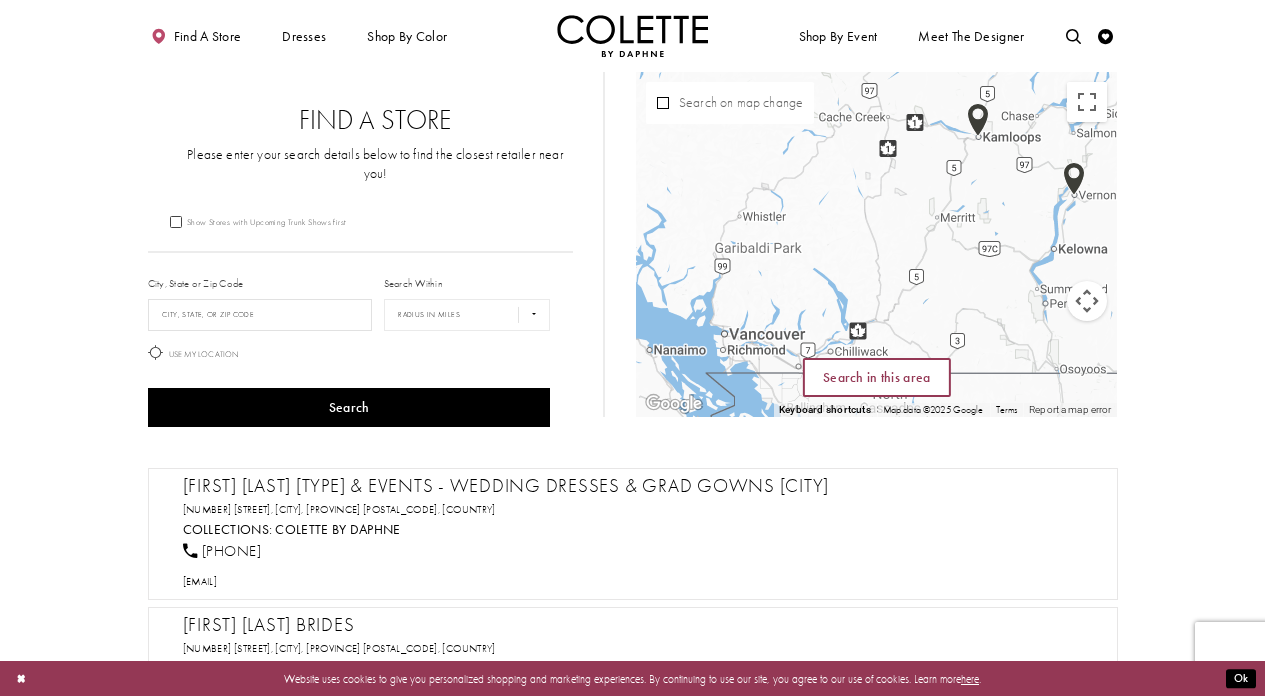 click on "Search in this area" at bounding box center (877, 377) 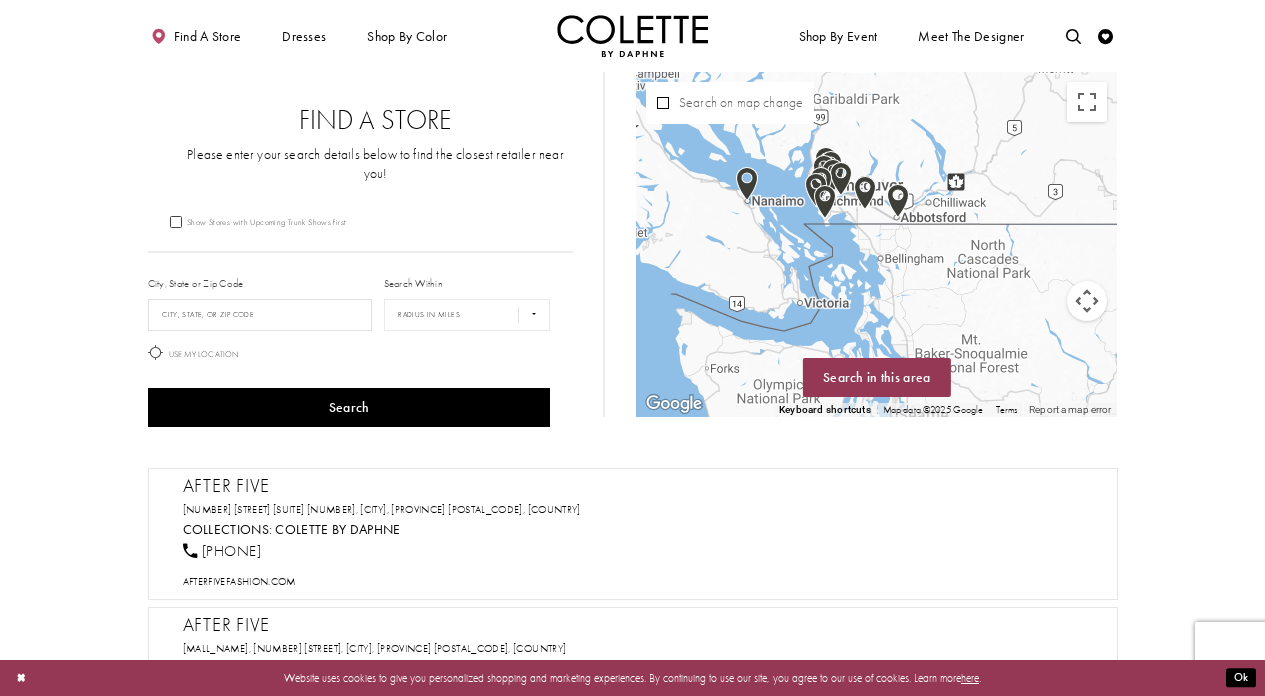 drag, startPoint x: 819, startPoint y: 291, endPoint x: 919, endPoint y: 139, distance: 181.94505 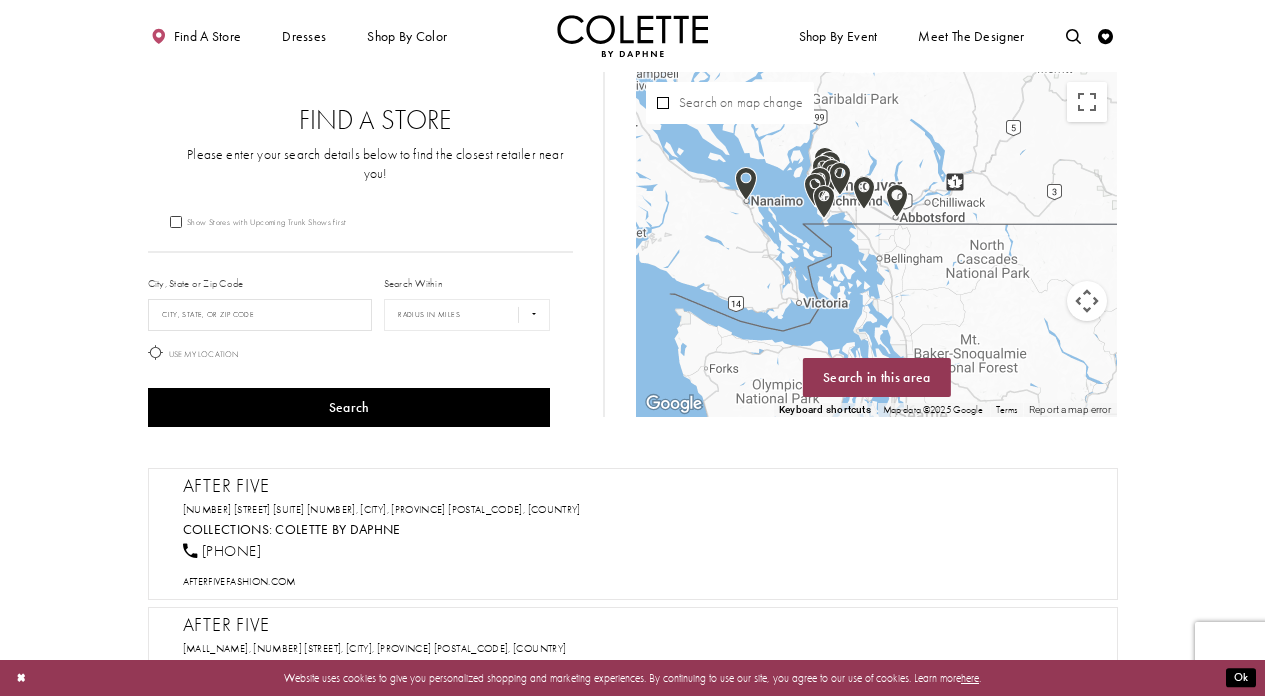 click at bounding box center [897, 201] 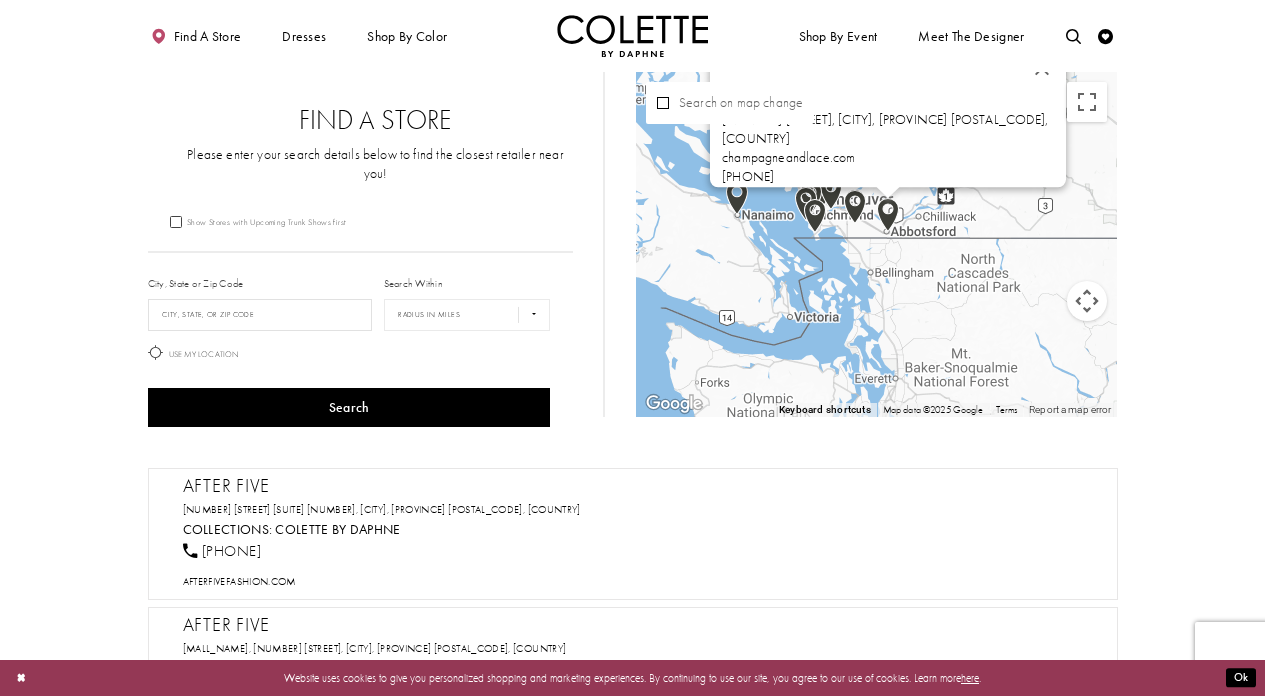 drag, startPoint x: 869, startPoint y: 317, endPoint x: 866, endPoint y: 237, distance: 80.05623 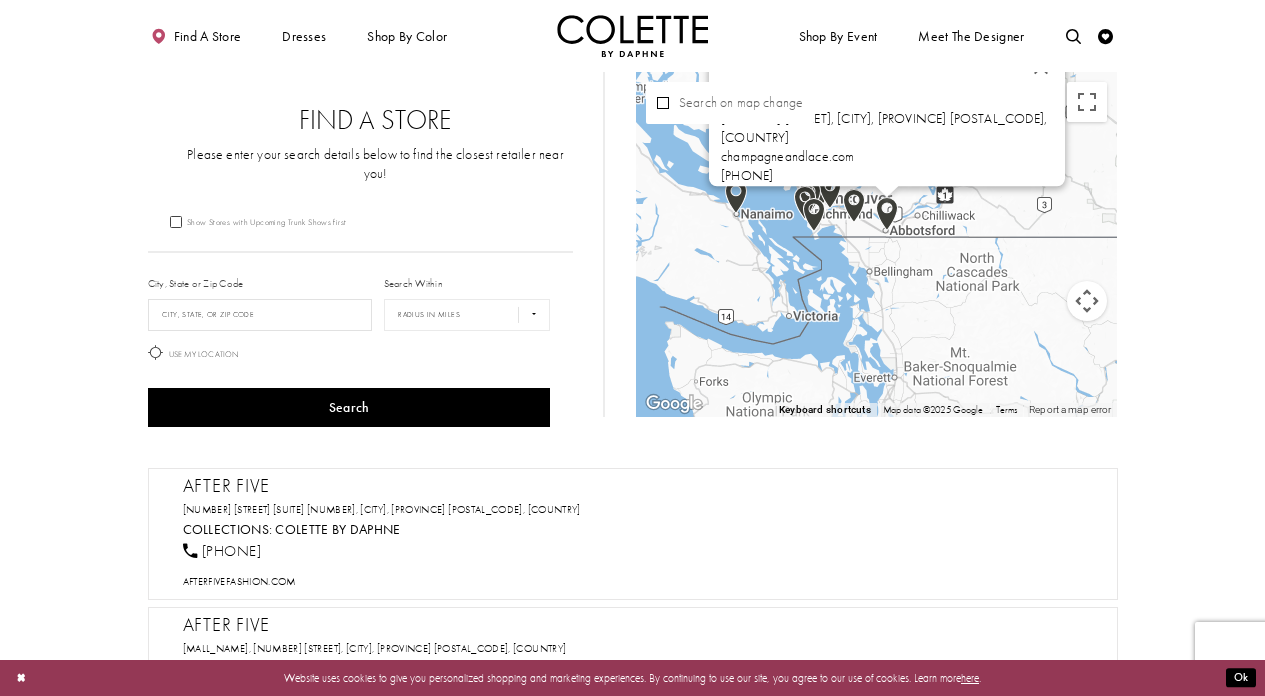 click on "Champagne & Lace 33811 S Fraser Way, Abbotsford, BC V2S 2C4, Canada champagneandlace.com +16048528686" at bounding box center (877, 244) 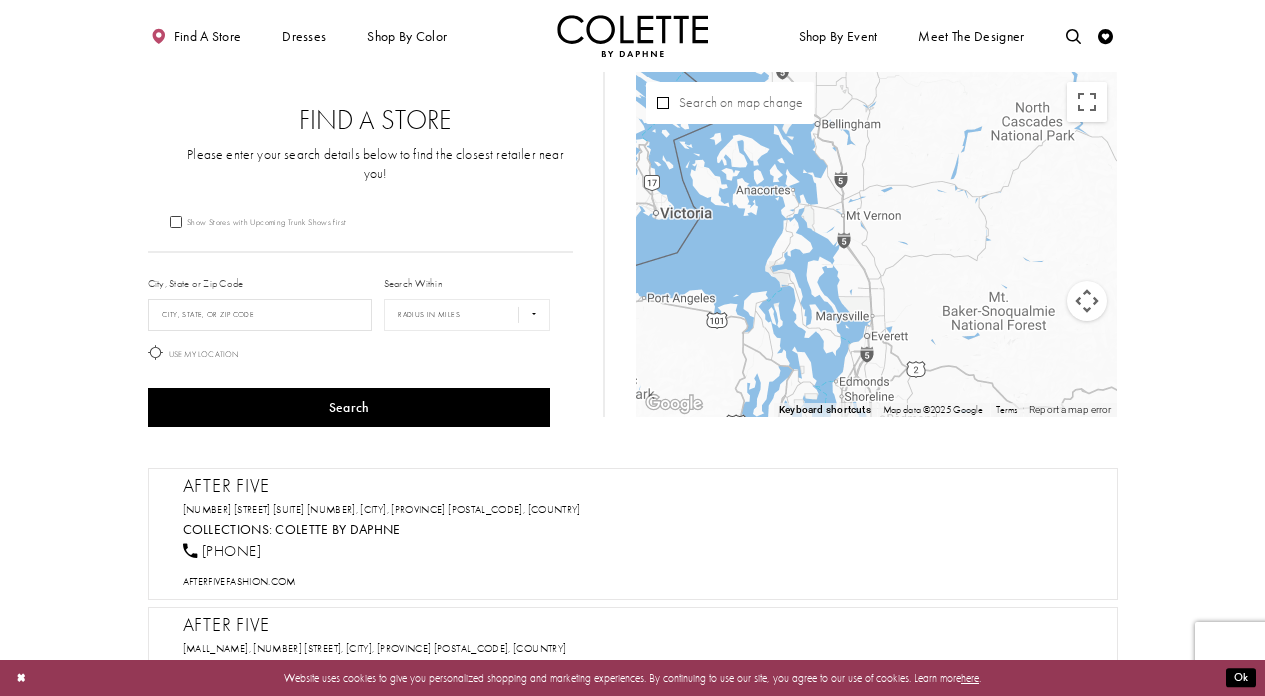drag, startPoint x: 914, startPoint y: 327, endPoint x: 905, endPoint y: 230, distance: 97.41663 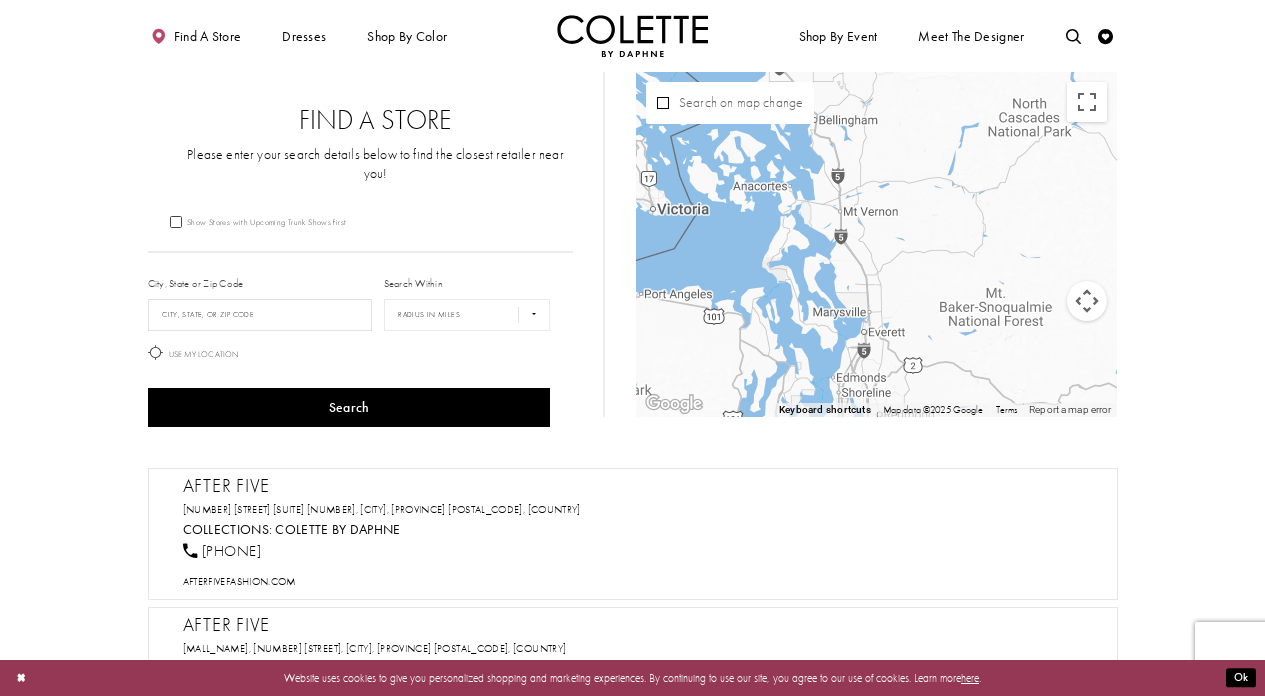 click on "Search on map change" at bounding box center (730, 103) 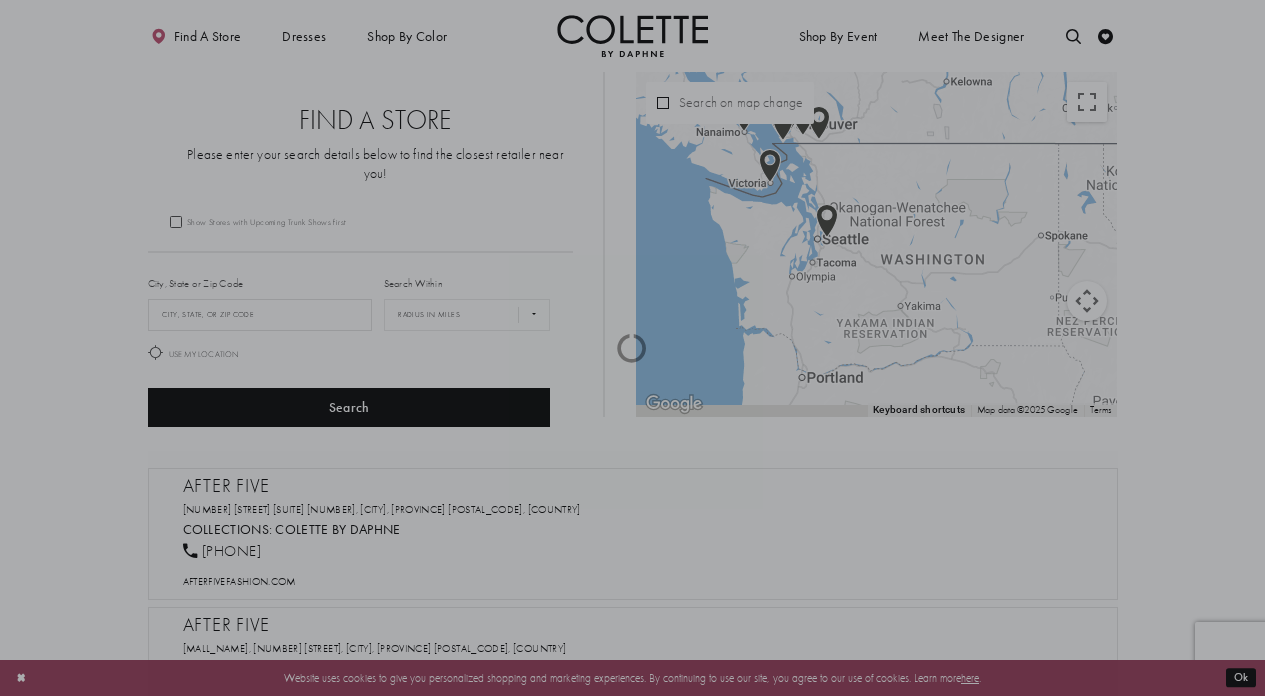 drag, startPoint x: 822, startPoint y: 321, endPoint x: 788, endPoint y: 143, distance: 181.2181 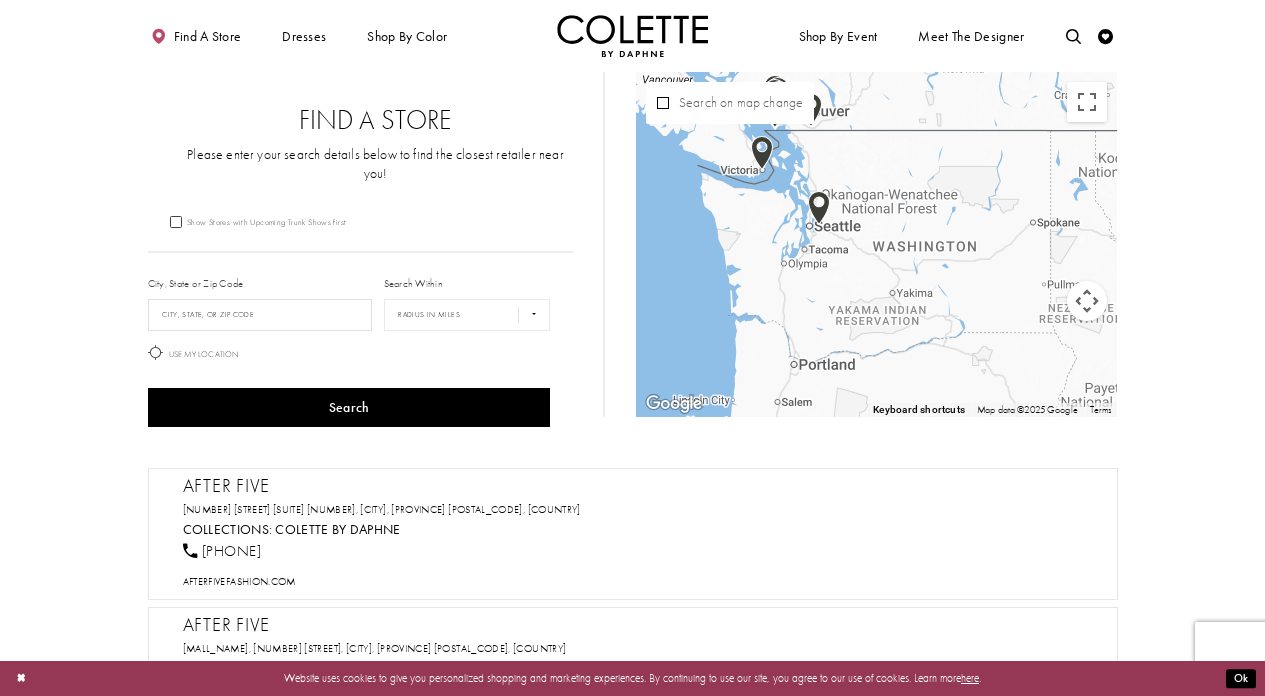 click at bounding box center [877, 244] 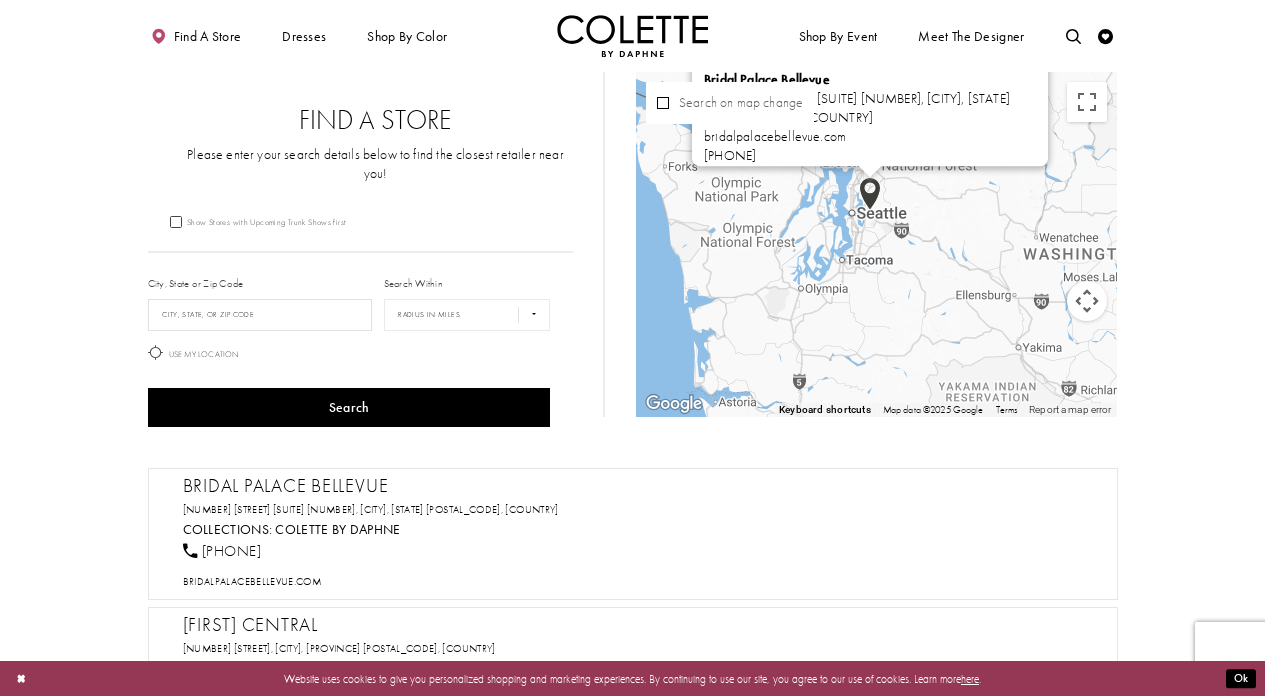 click on "Skip to main content
Skip to Navigation
Enable Accessibility for visually impaired
Pause autoplay for dynamic content" at bounding box center [632, 573] 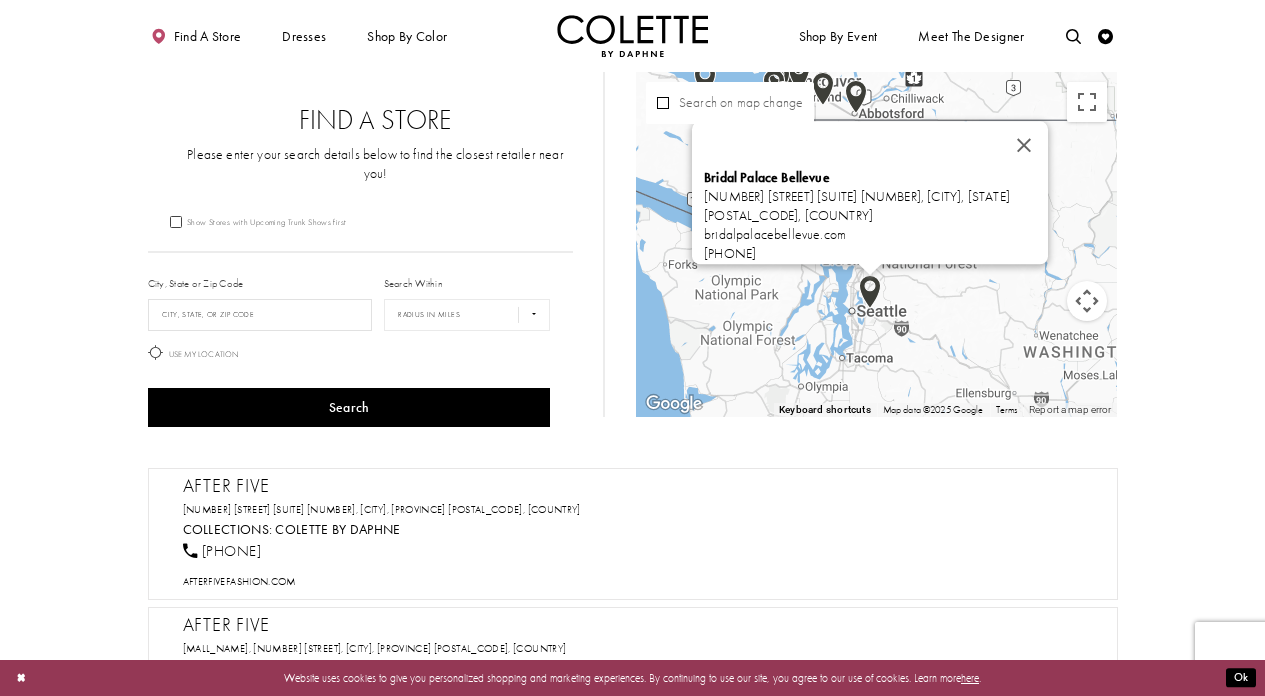 click at bounding box center [870, 292] 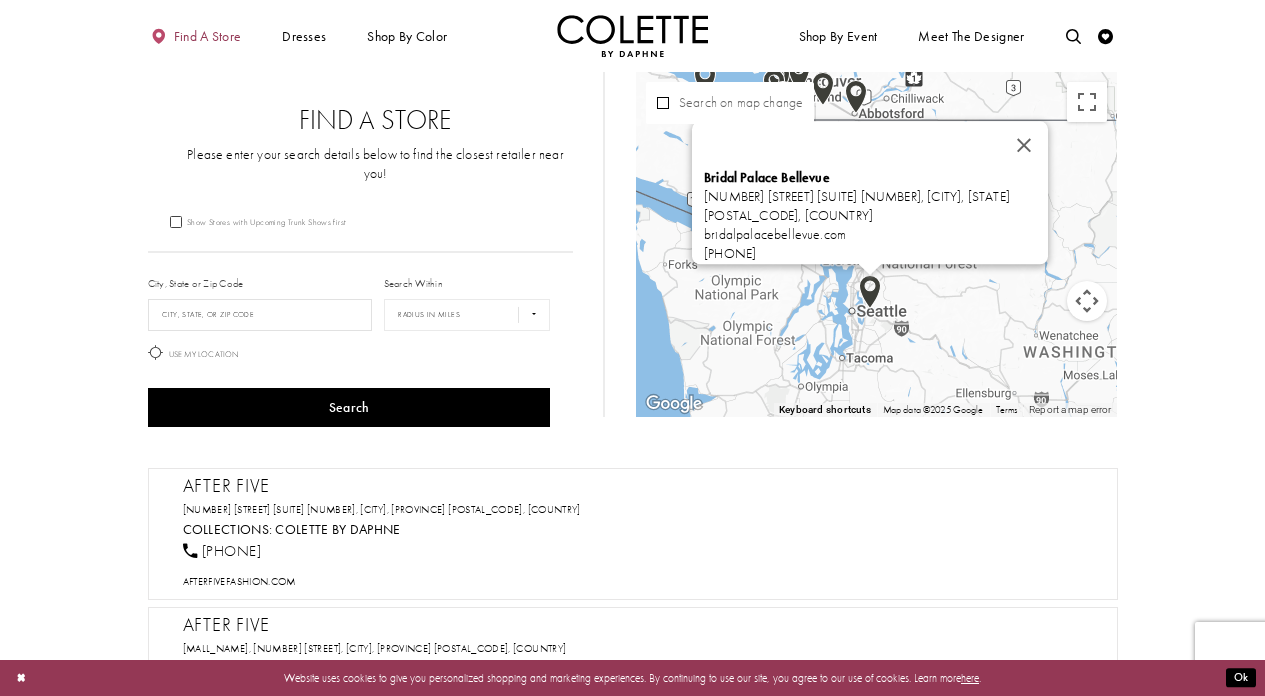 click on "Find a store" at bounding box center (208, 36) 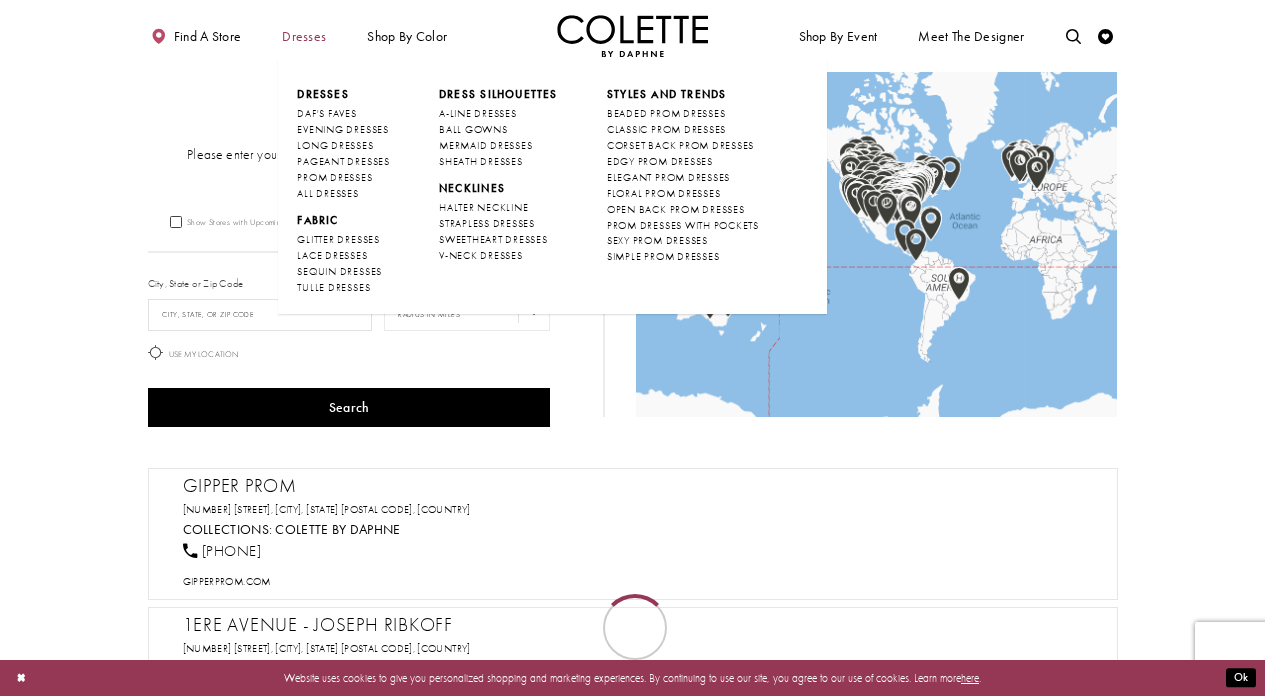 scroll, scrollTop: 0, scrollLeft: 0, axis: both 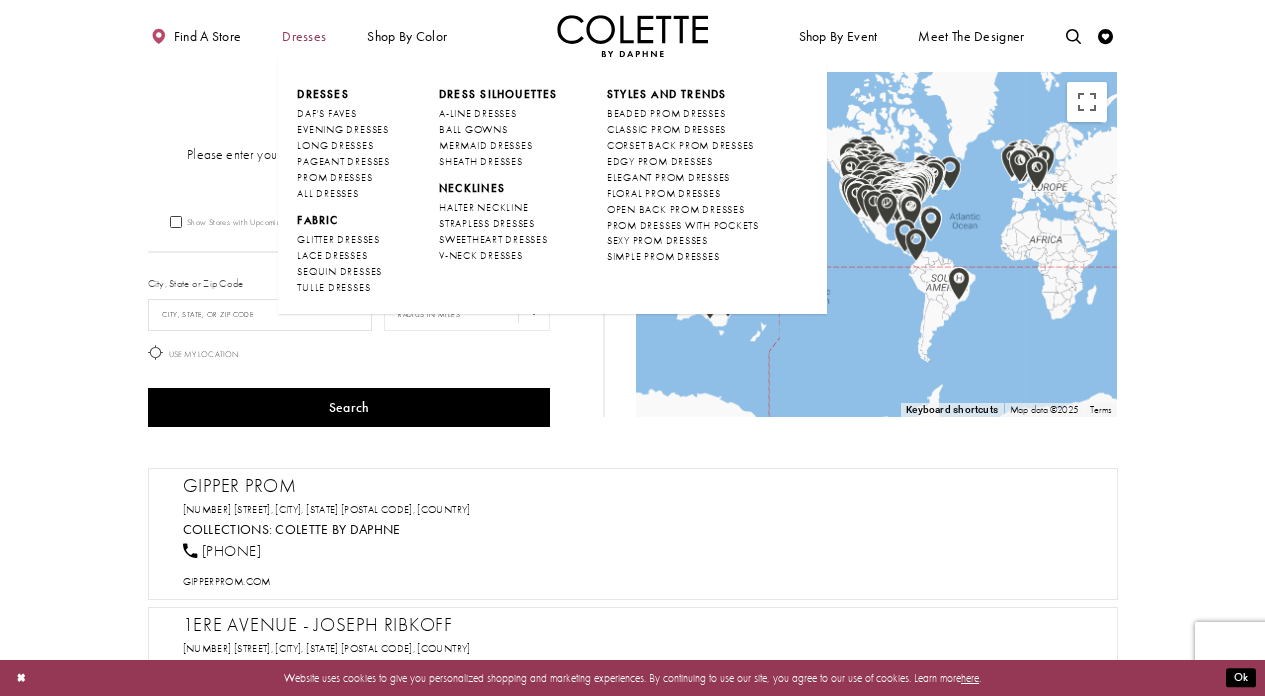 click on "Dresses" at bounding box center [304, 36] 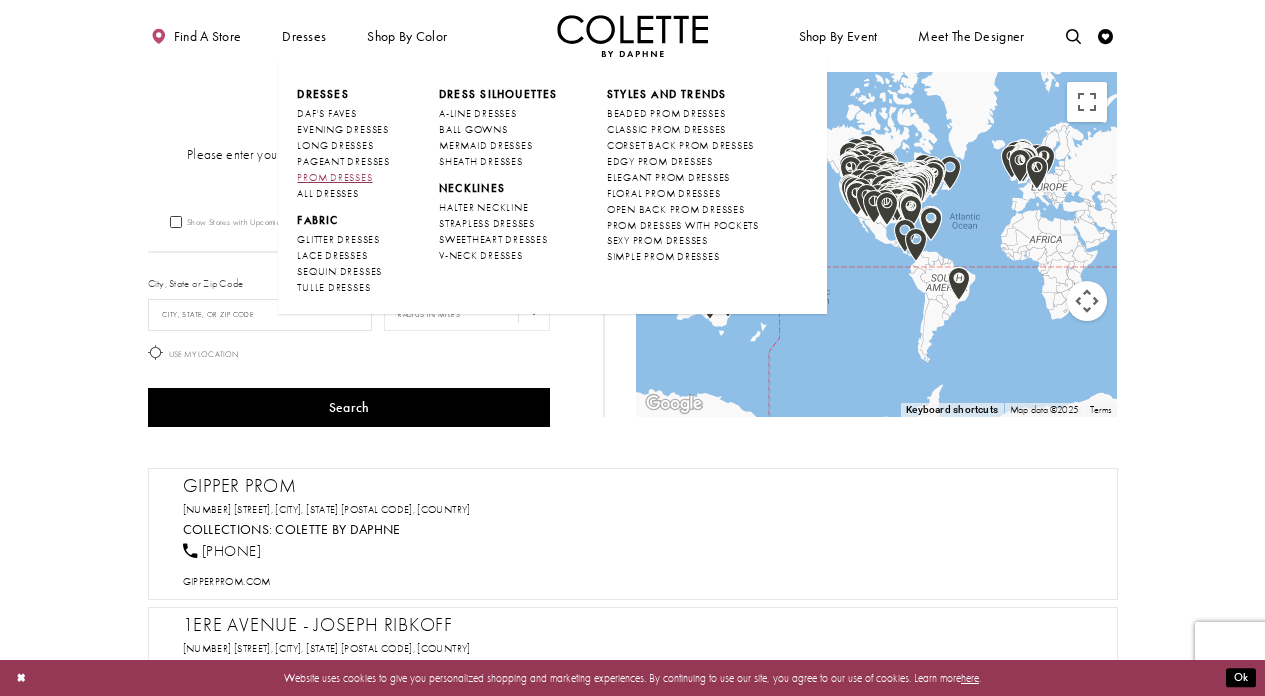 click on "PROM DRESSES" at bounding box center (334, 177) 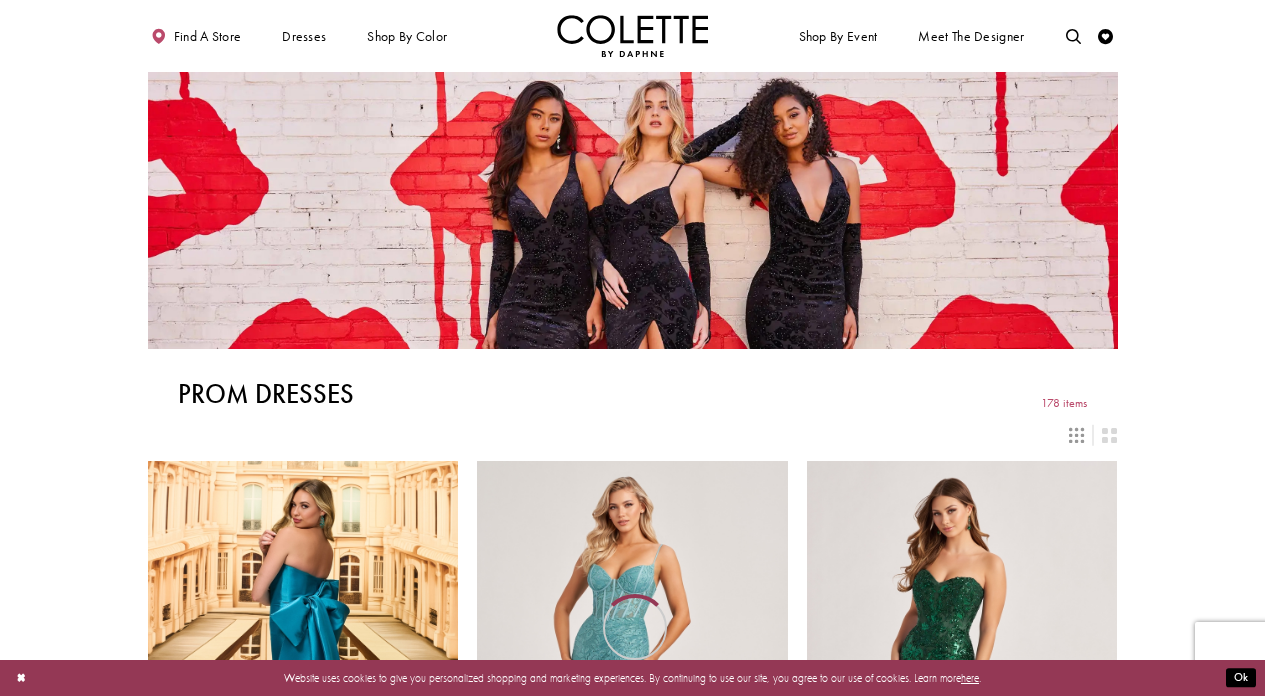 scroll, scrollTop: 0, scrollLeft: 0, axis: both 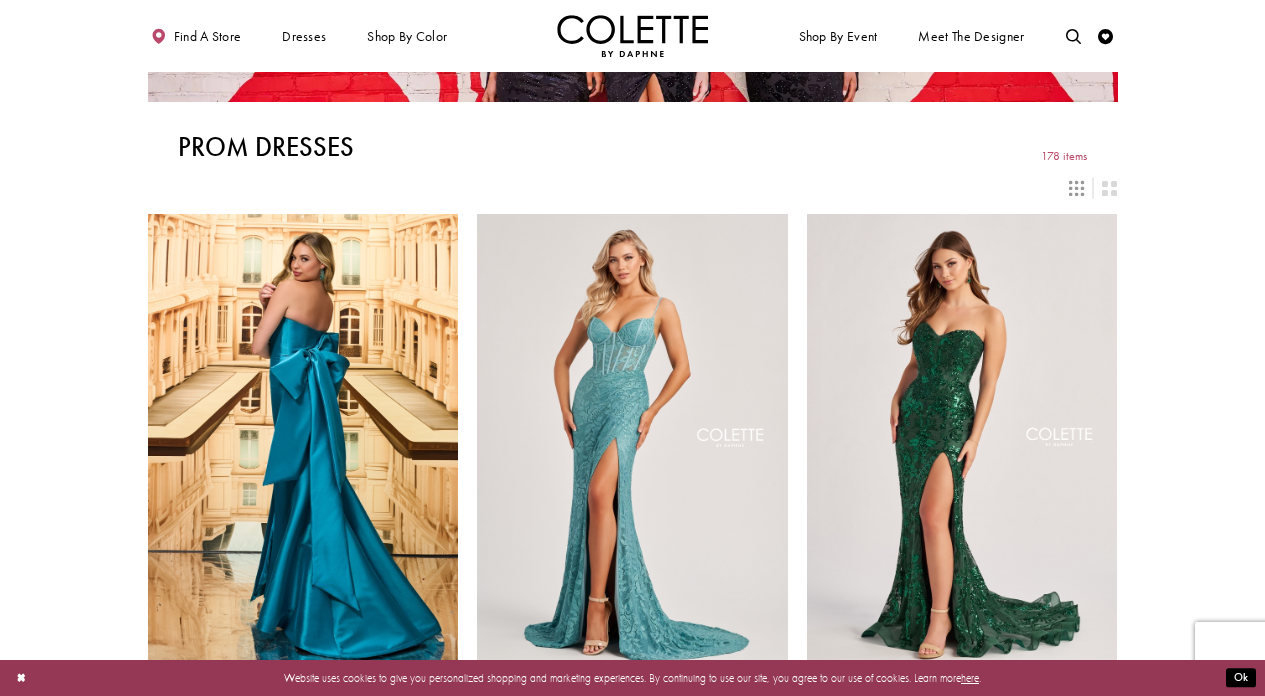 click on "Prom Dresses
178 items" at bounding box center (633, -7) 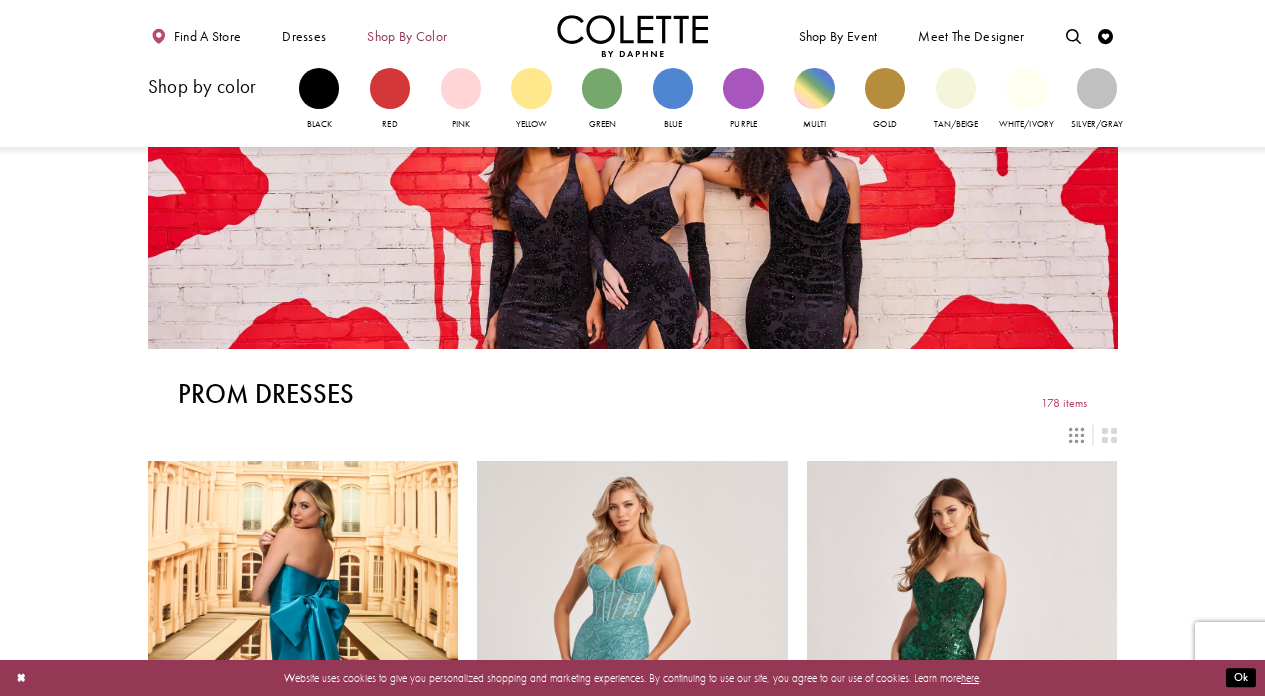 scroll, scrollTop: 1, scrollLeft: 0, axis: vertical 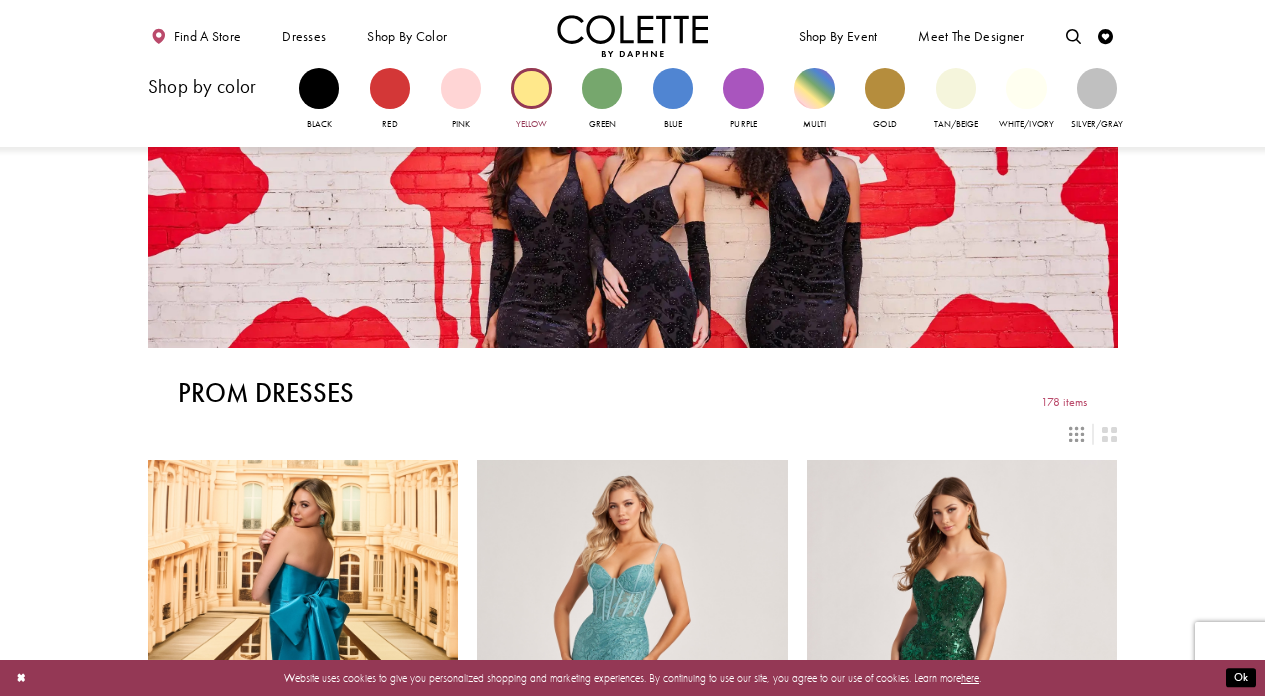 click at bounding box center [531, 88] 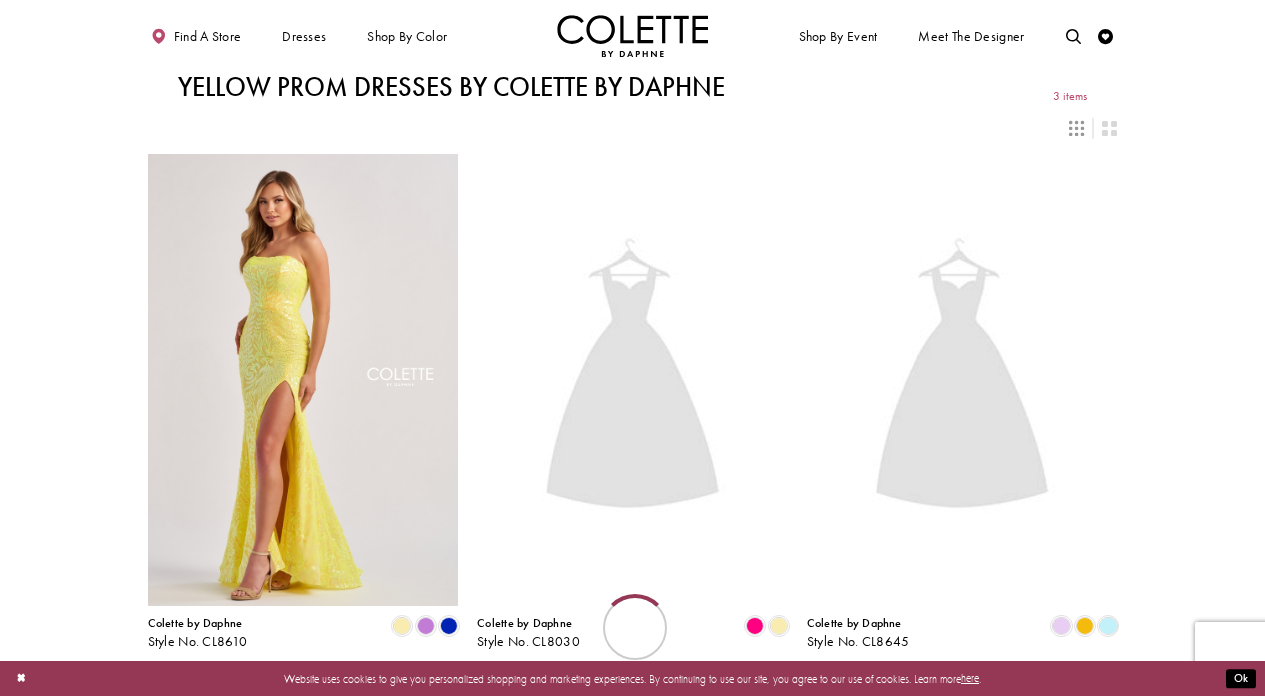 scroll, scrollTop: 0, scrollLeft: 0, axis: both 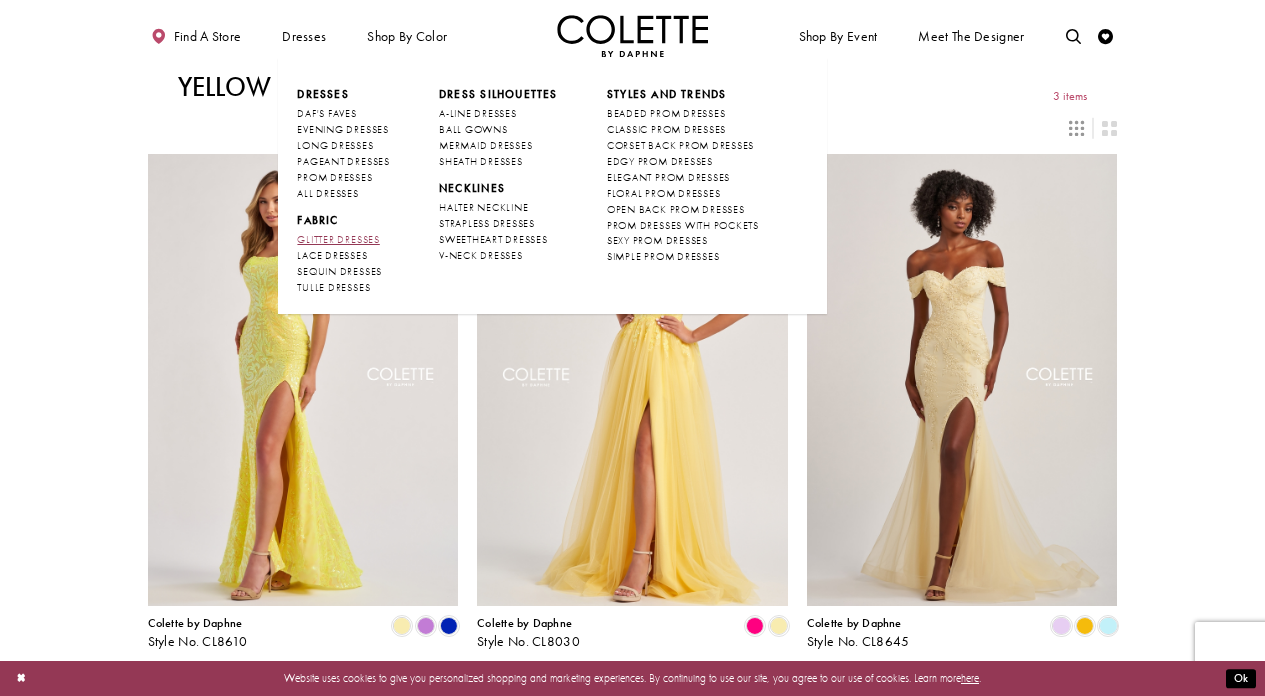 click on "GLITTER DRESSES" at bounding box center [338, 239] 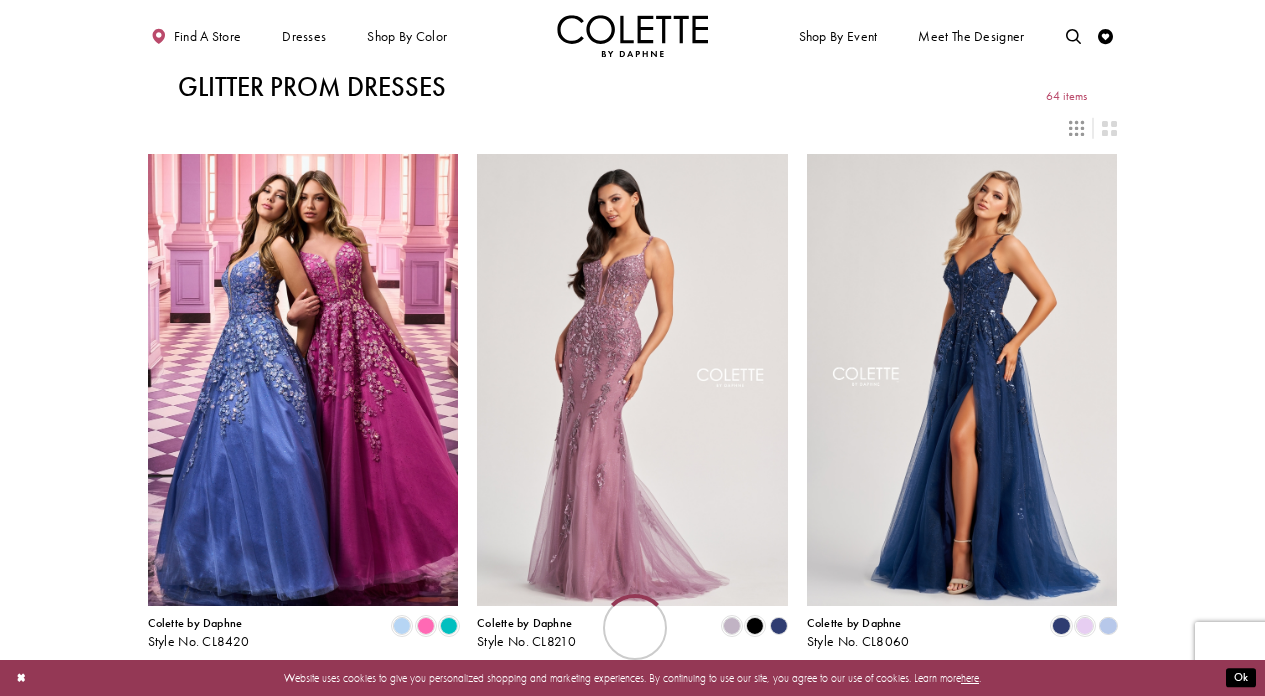scroll, scrollTop: 0, scrollLeft: 0, axis: both 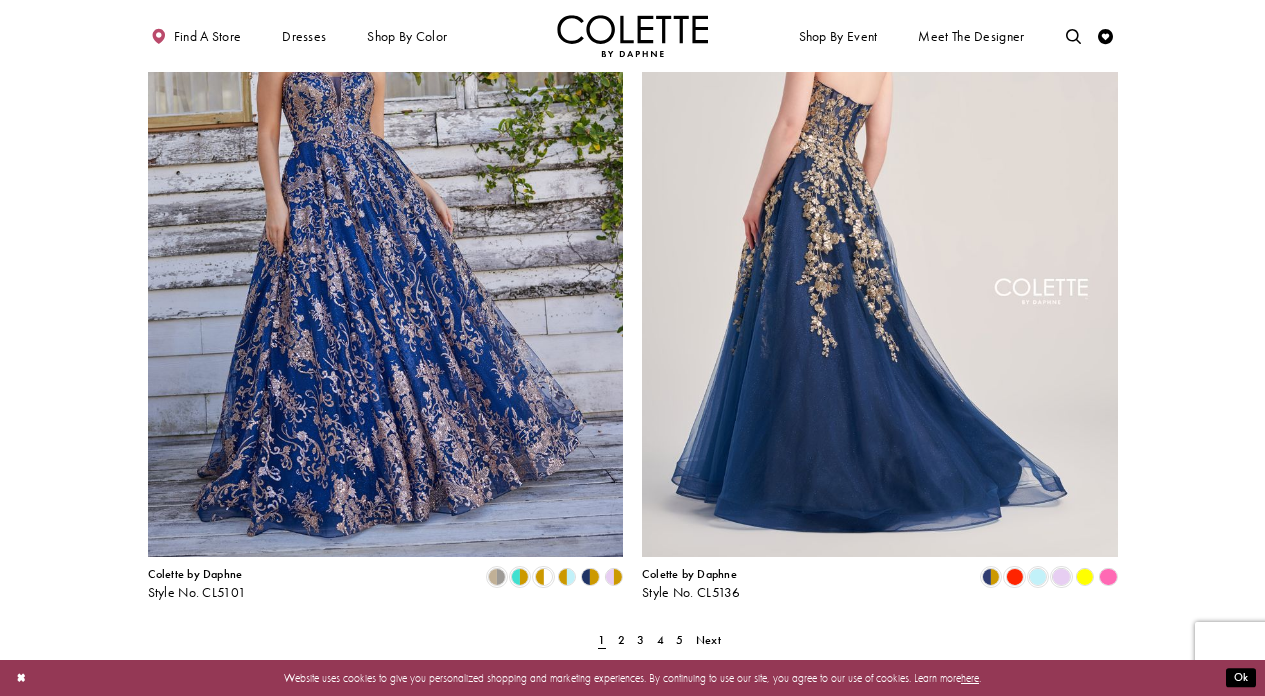 click at bounding box center [880, 211] 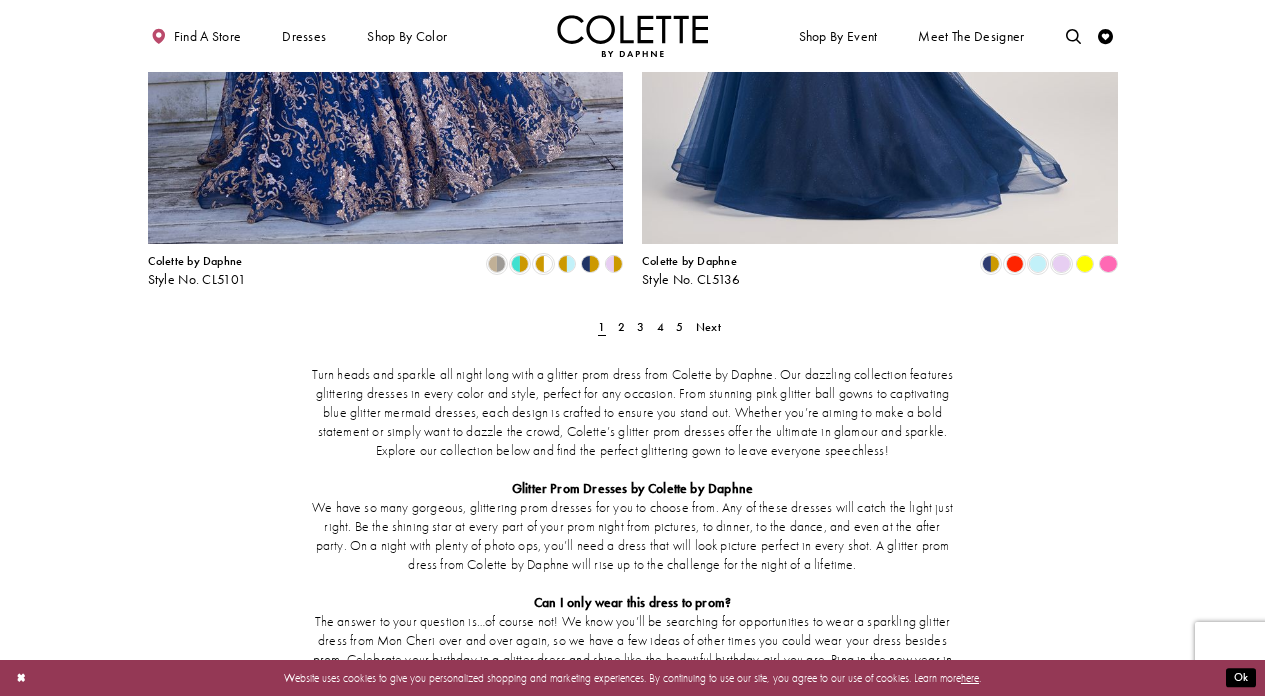 scroll, scrollTop: 2786, scrollLeft: 0, axis: vertical 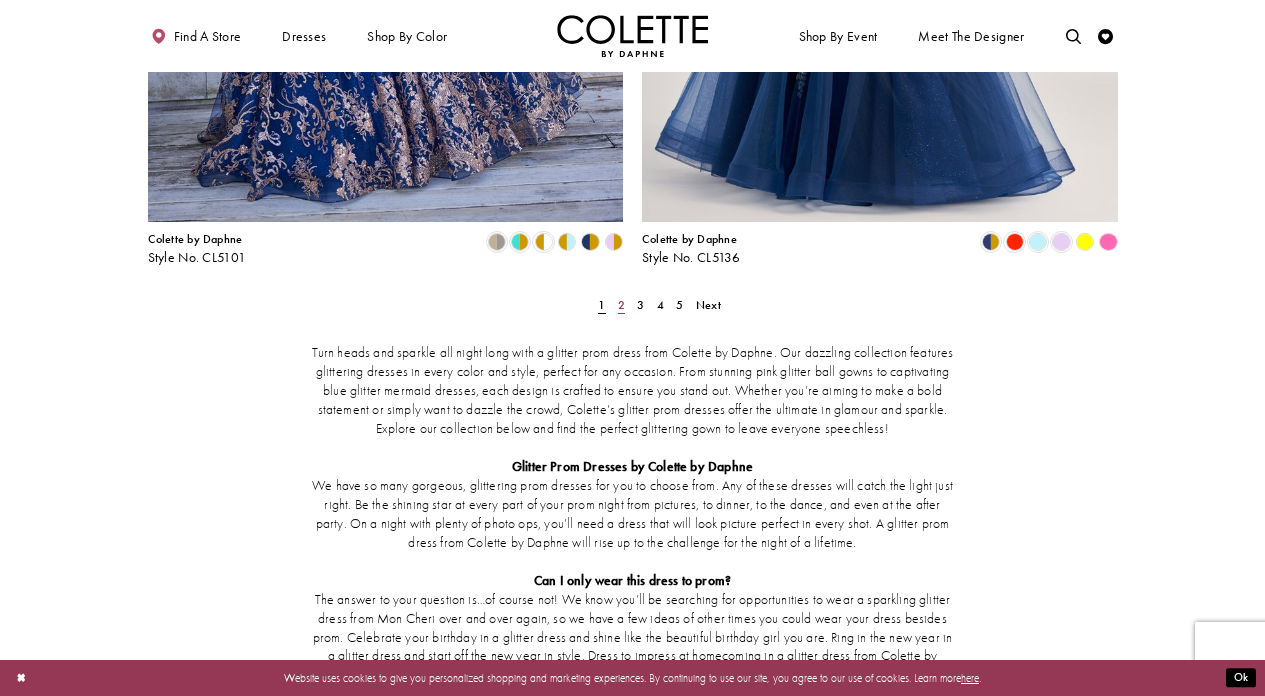 click on "2" at bounding box center (621, 305) 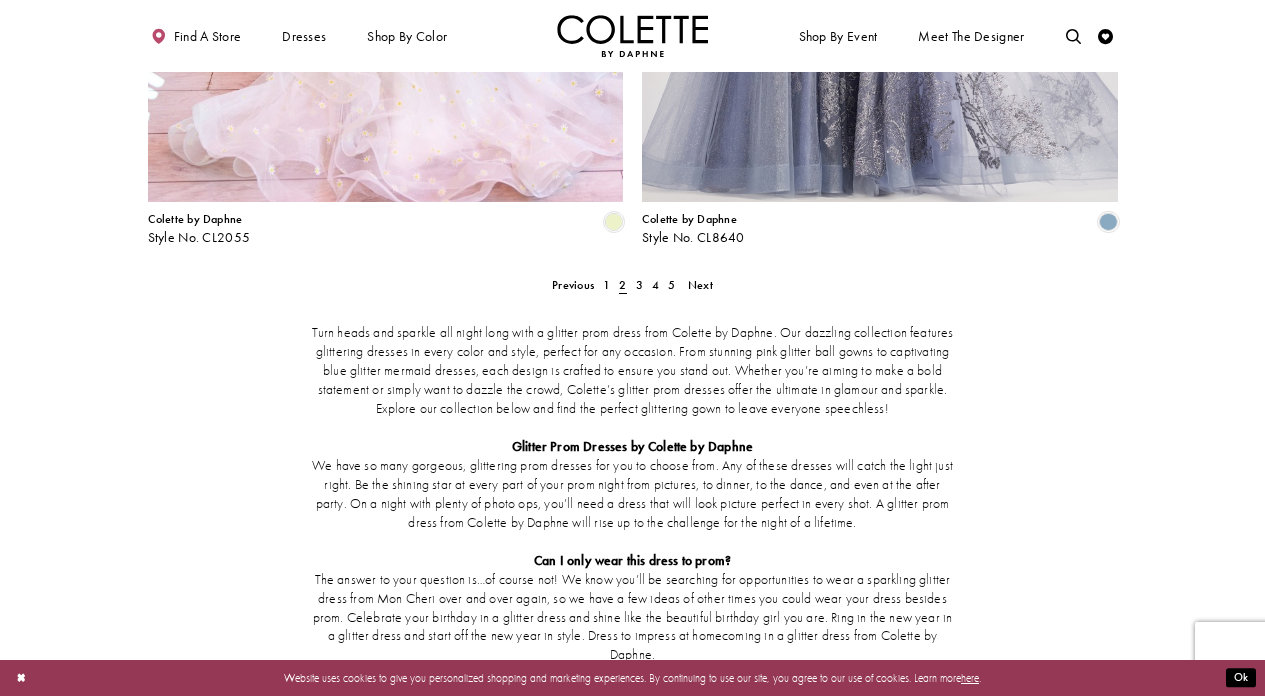 scroll, scrollTop: 2859, scrollLeft: 0, axis: vertical 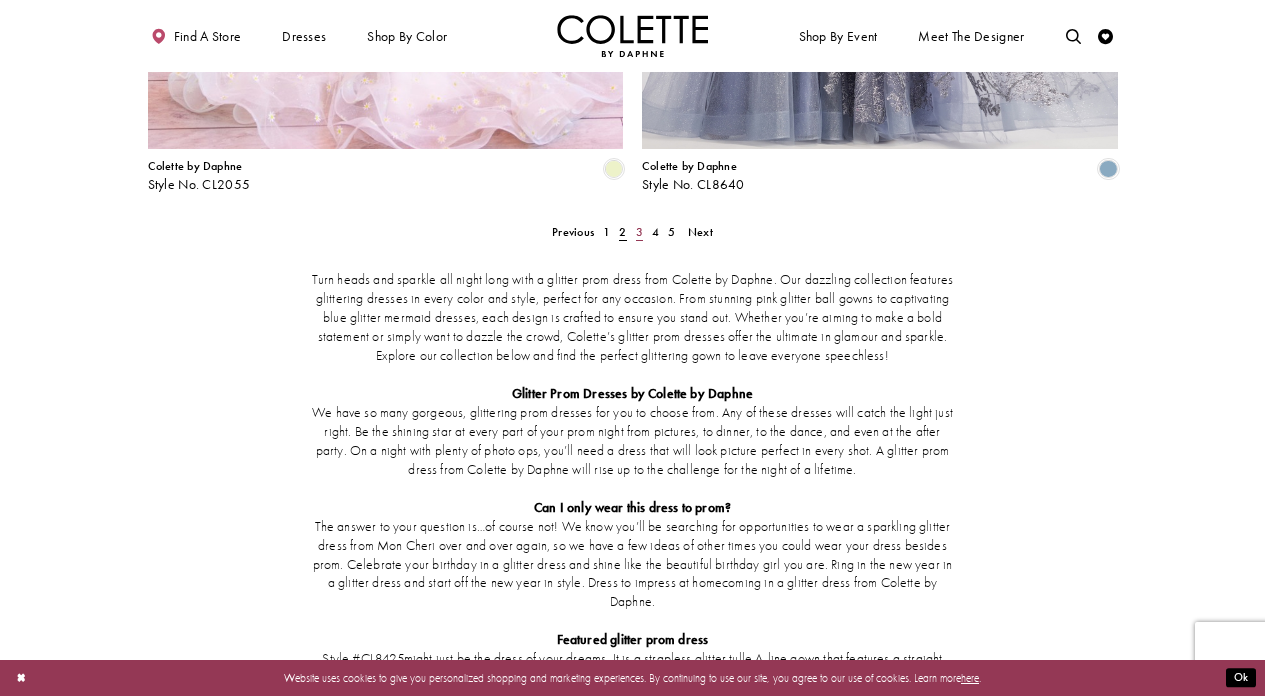 click on "3" at bounding box center [639, 232] 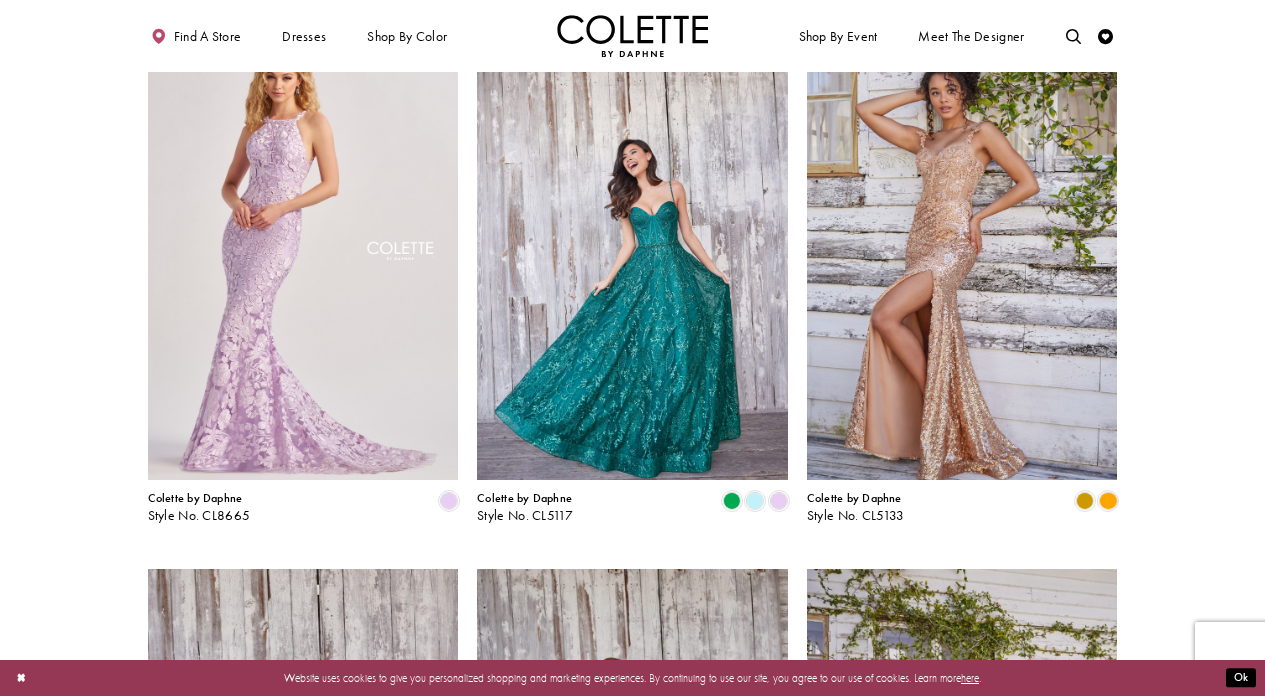 scroll, scrollTop: 691, scrollLeft: 0, axis: vertical 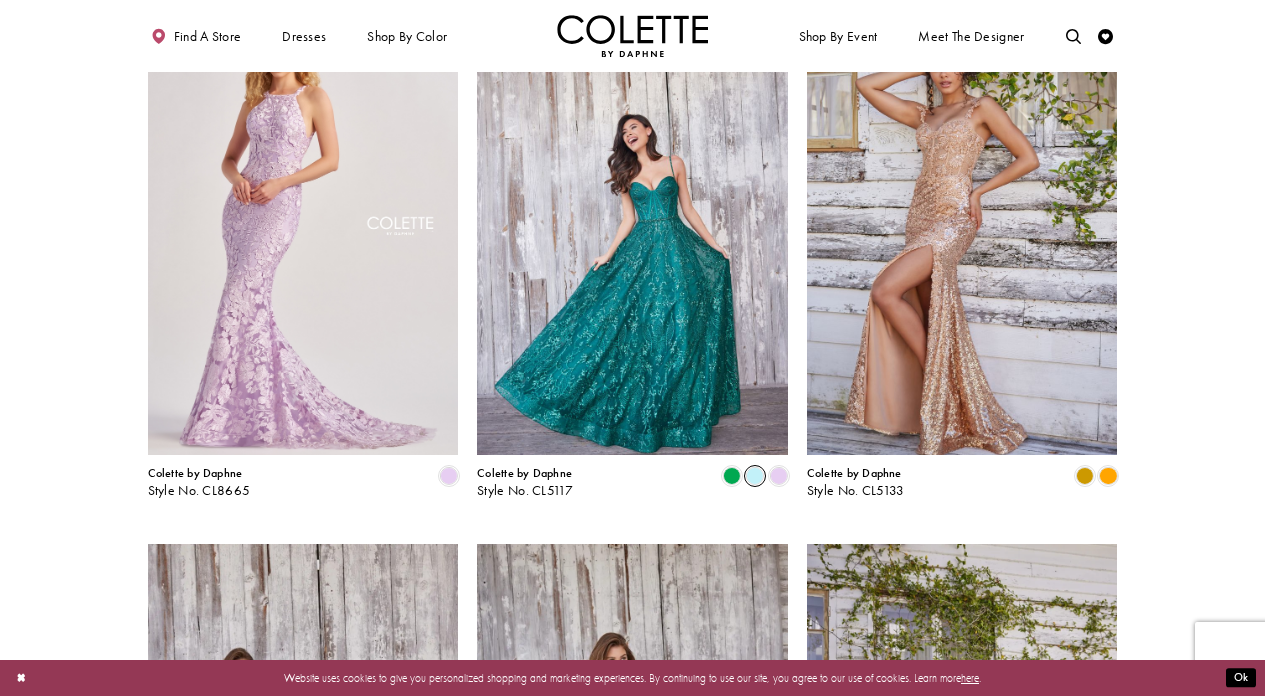 click at bounding box center [755, 476] 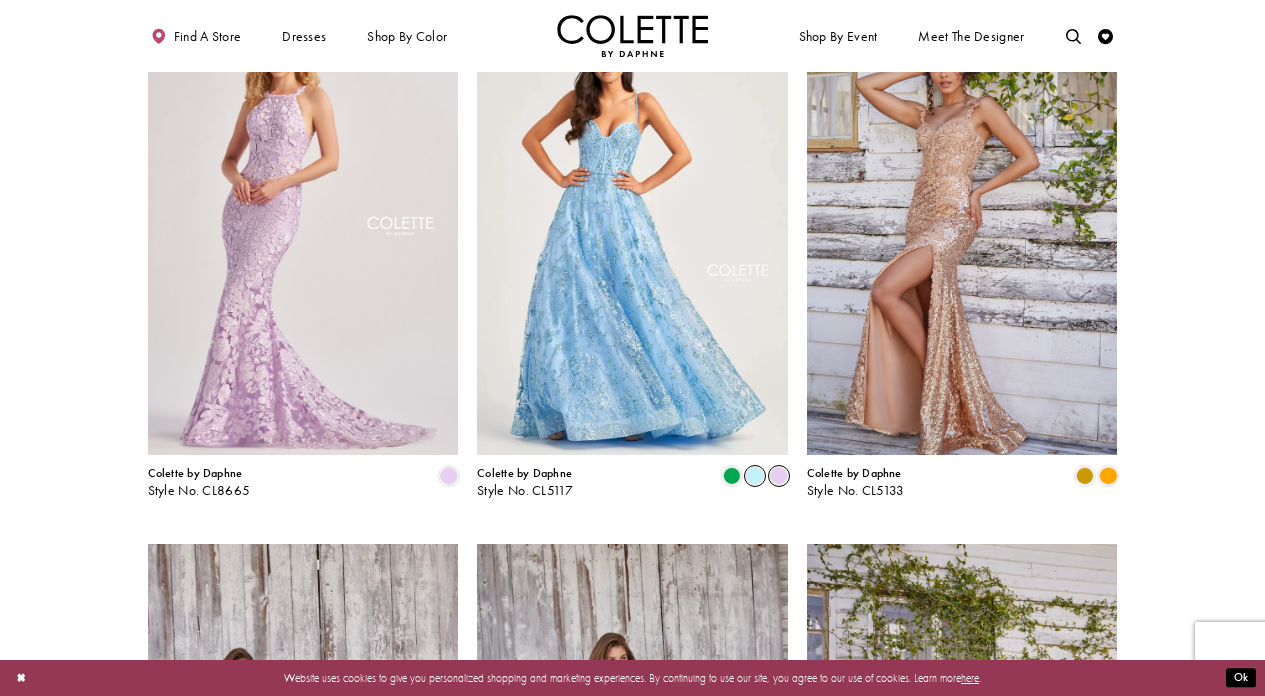 click at bounding box center [779, 476] 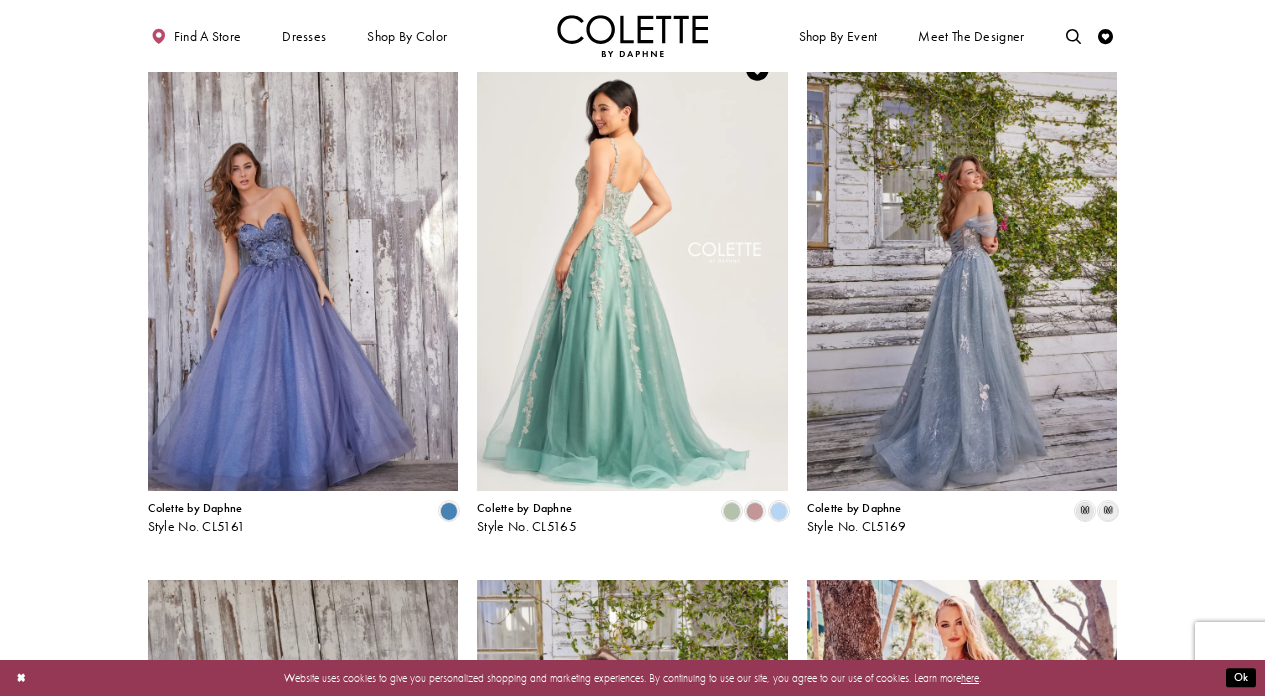 scroll, scrollTop: 1213, scrollLeft: 0, axis: vertical 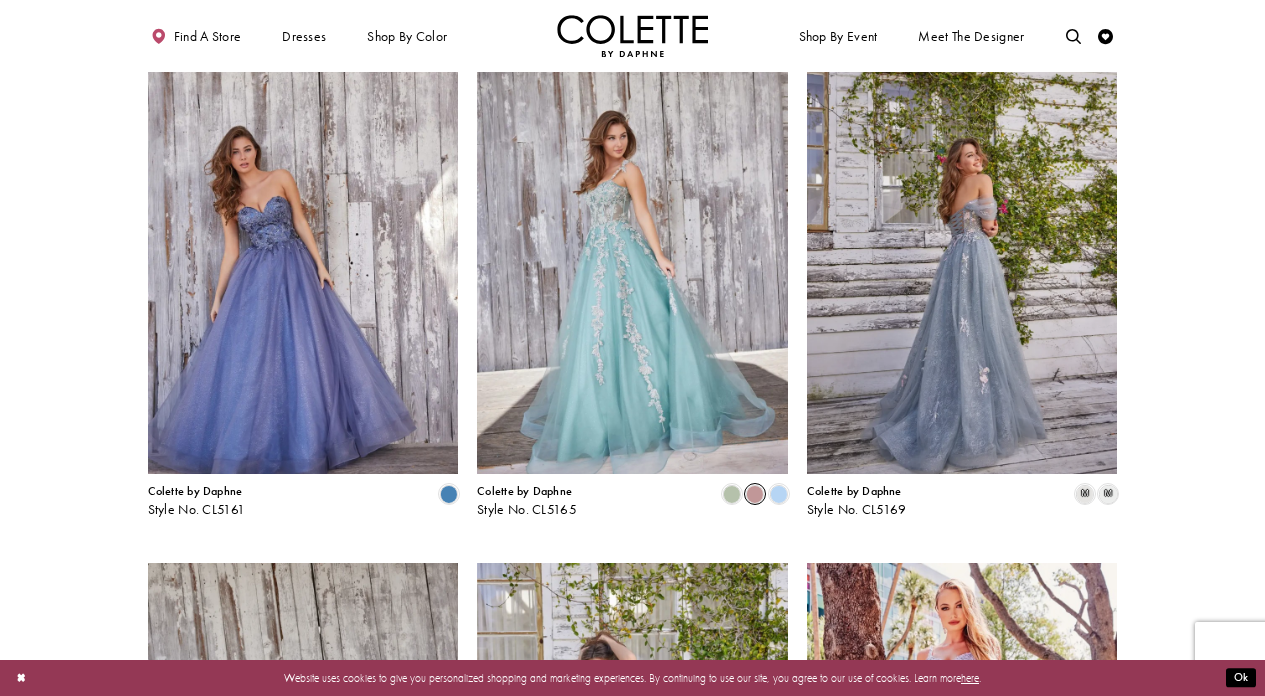 click at bounding box center [755, 494] 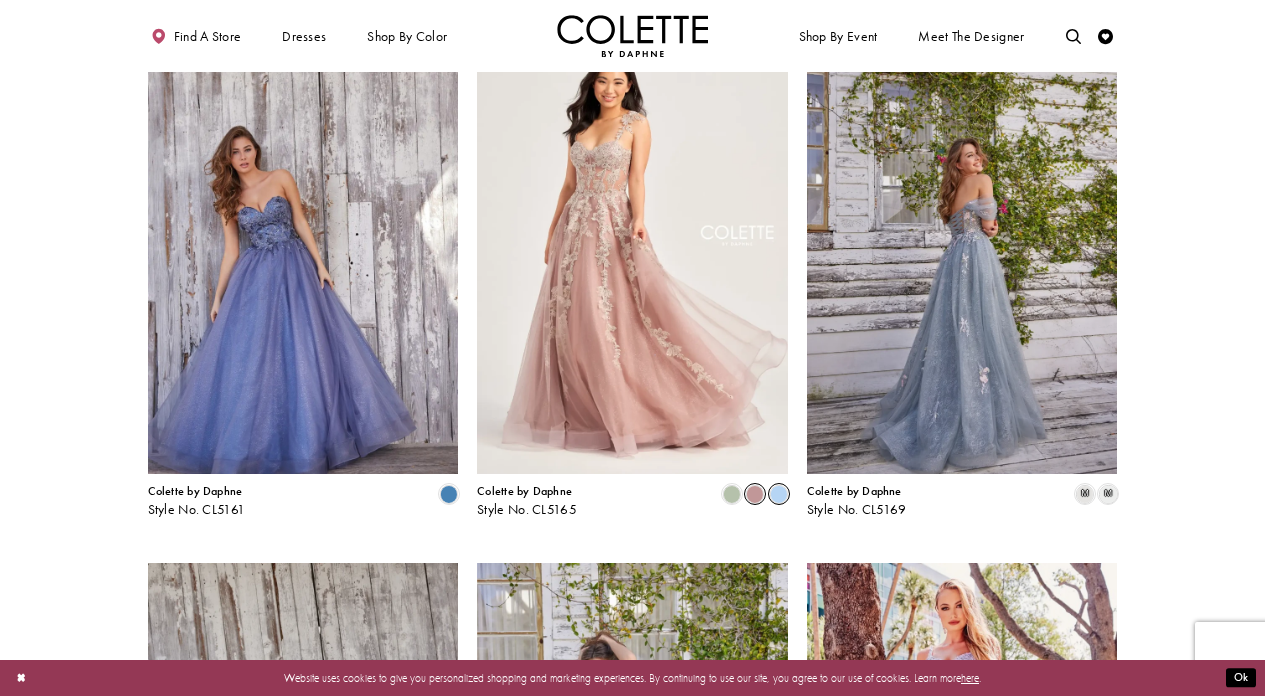click at bounding box center (779, 494) 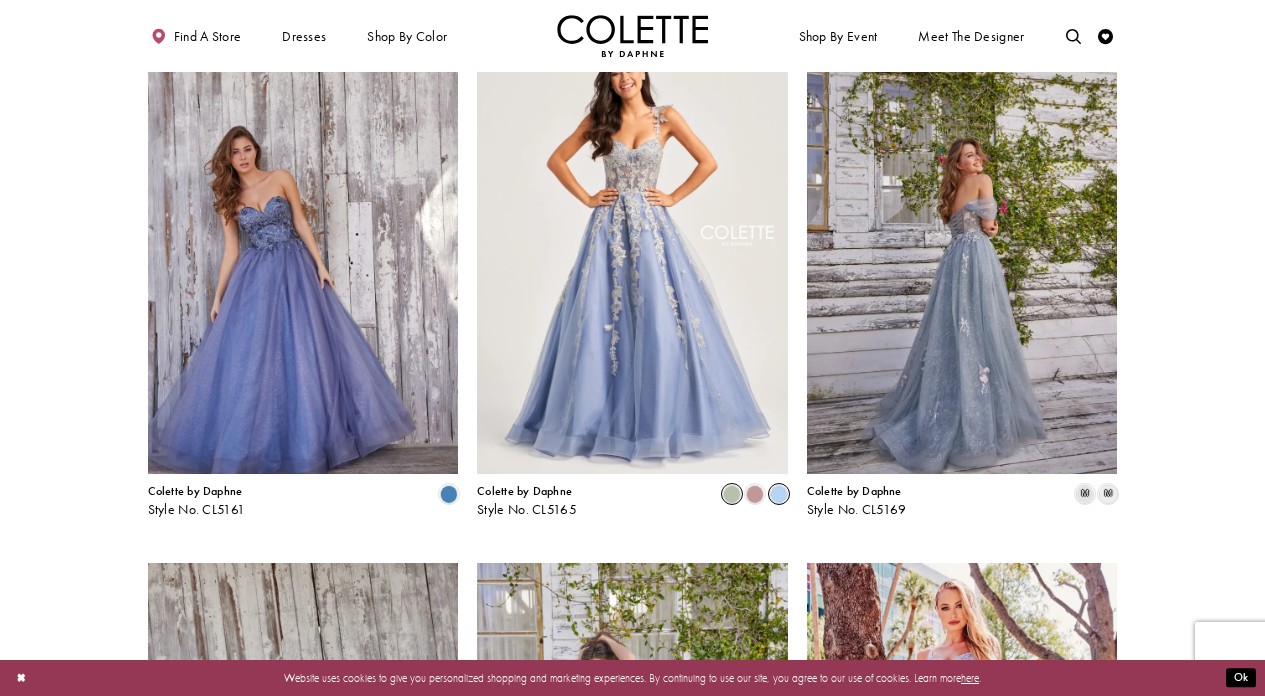 click at bounding box center [732, 494] 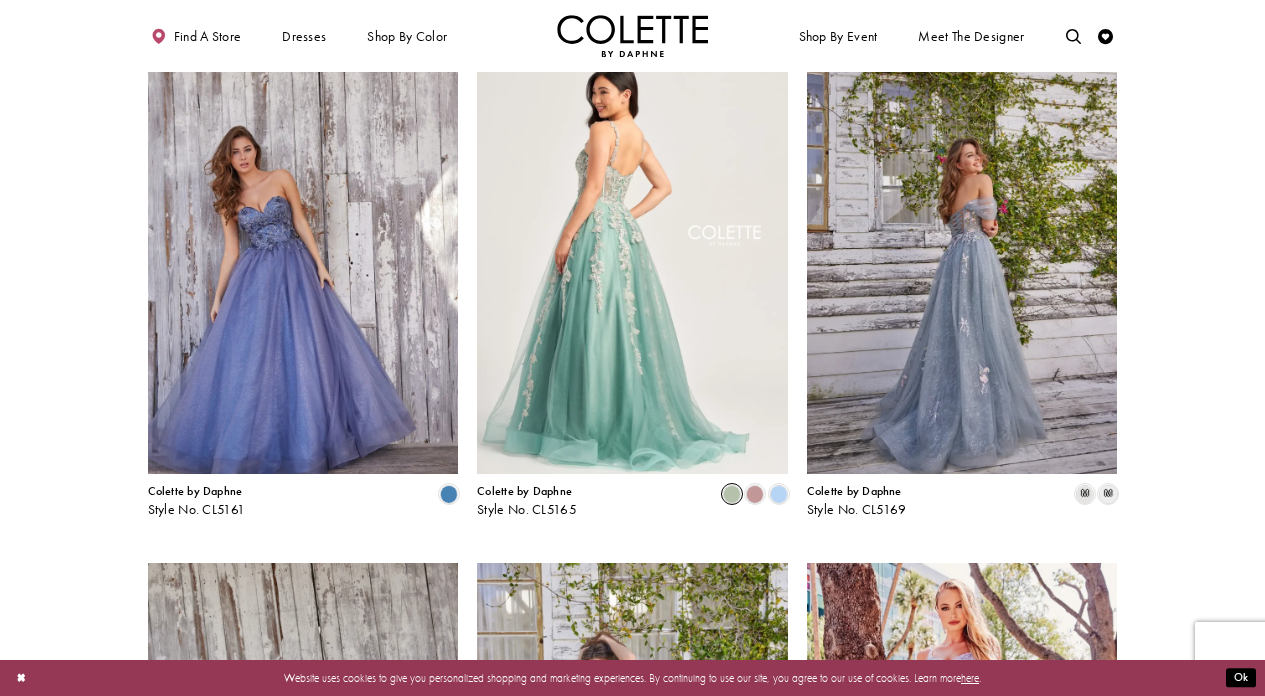 click at bounding box center (632, 248) 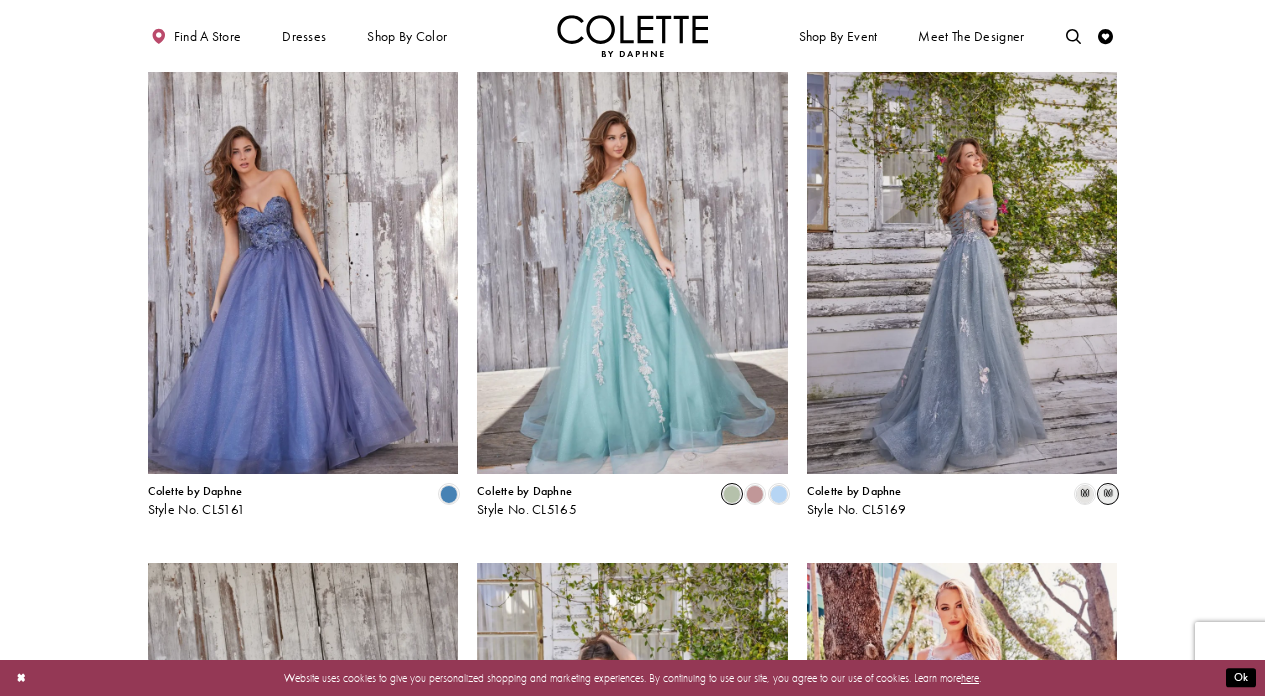 click on "m" at bounding box center [1108, 494] 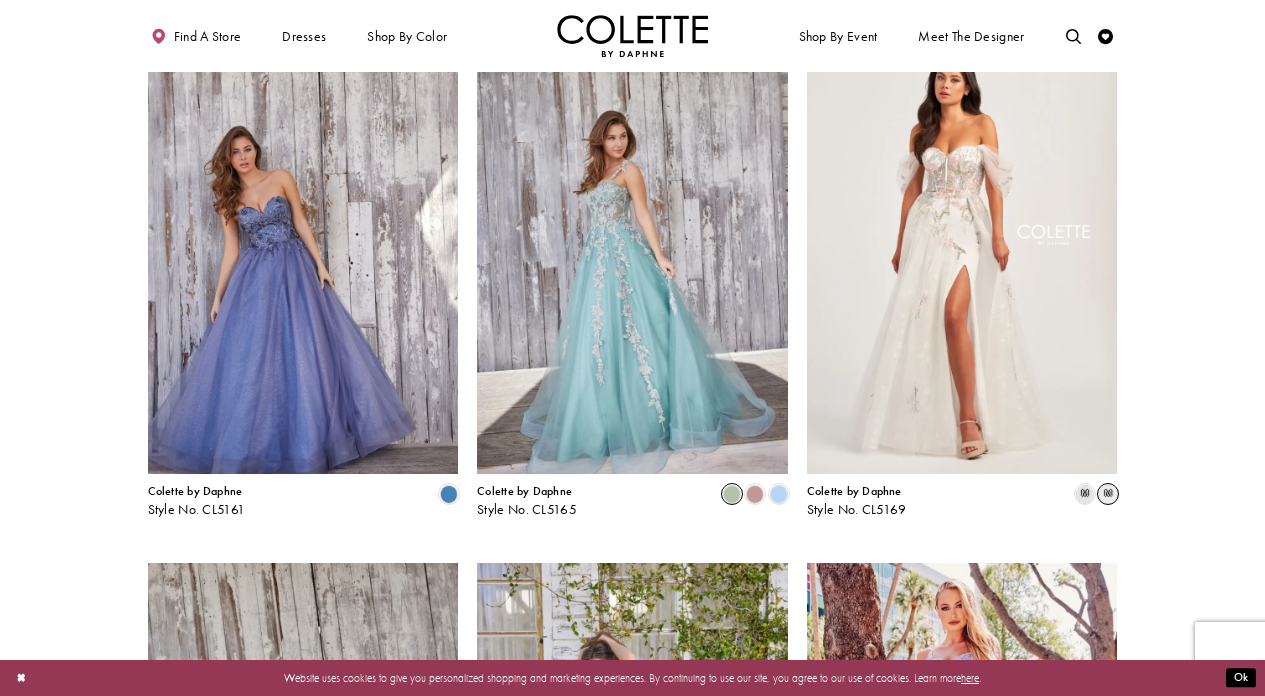 click at bounding box center (632, 373) 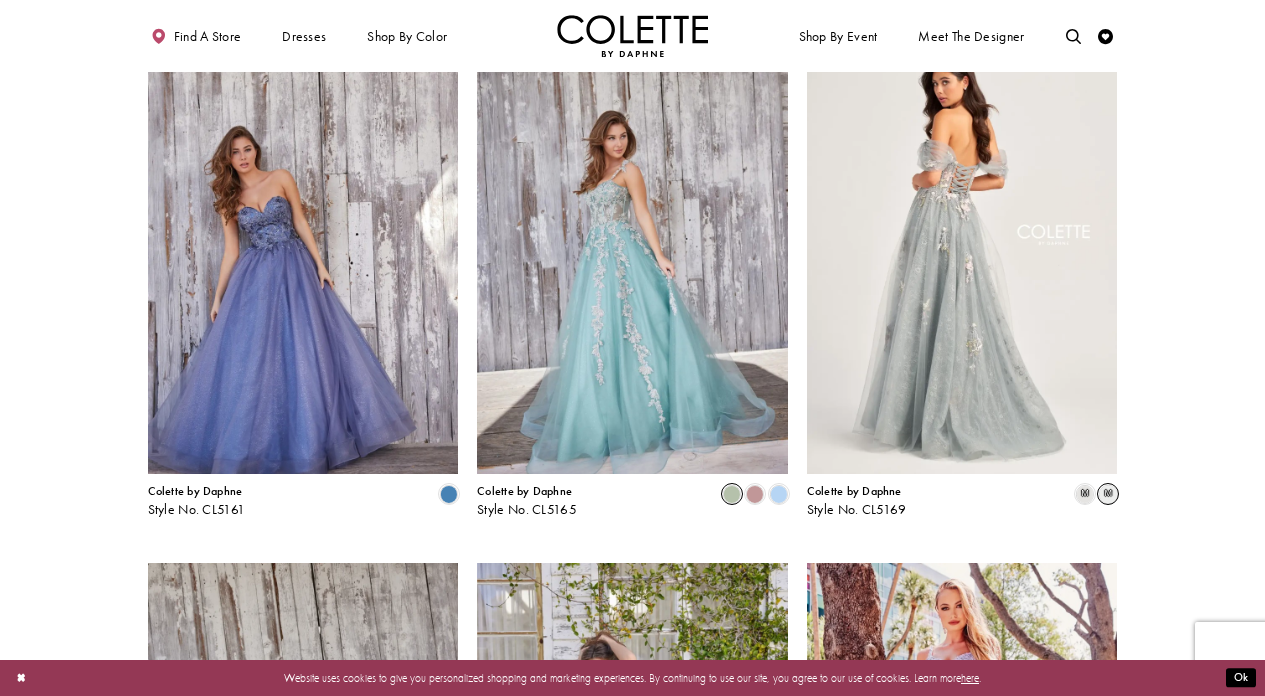 click at bounding box center [962, 248] 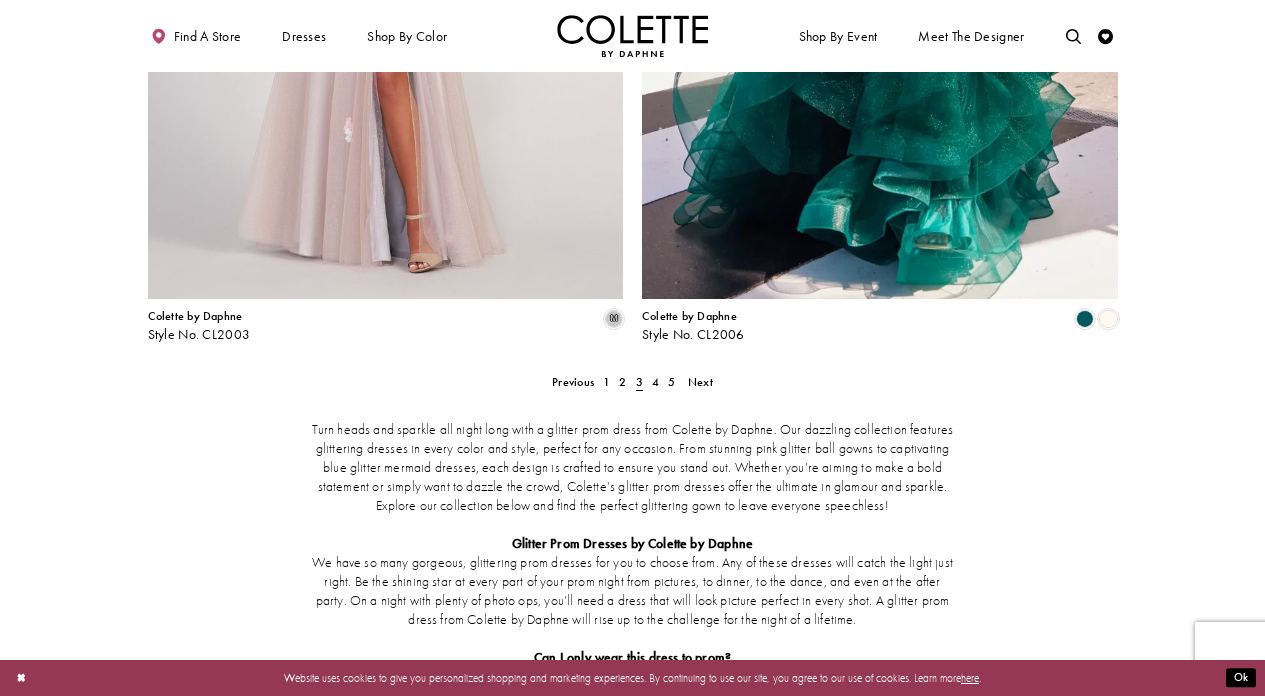 scroll, scrollTop: 2720, scrollLeft: 0, axis: vertical 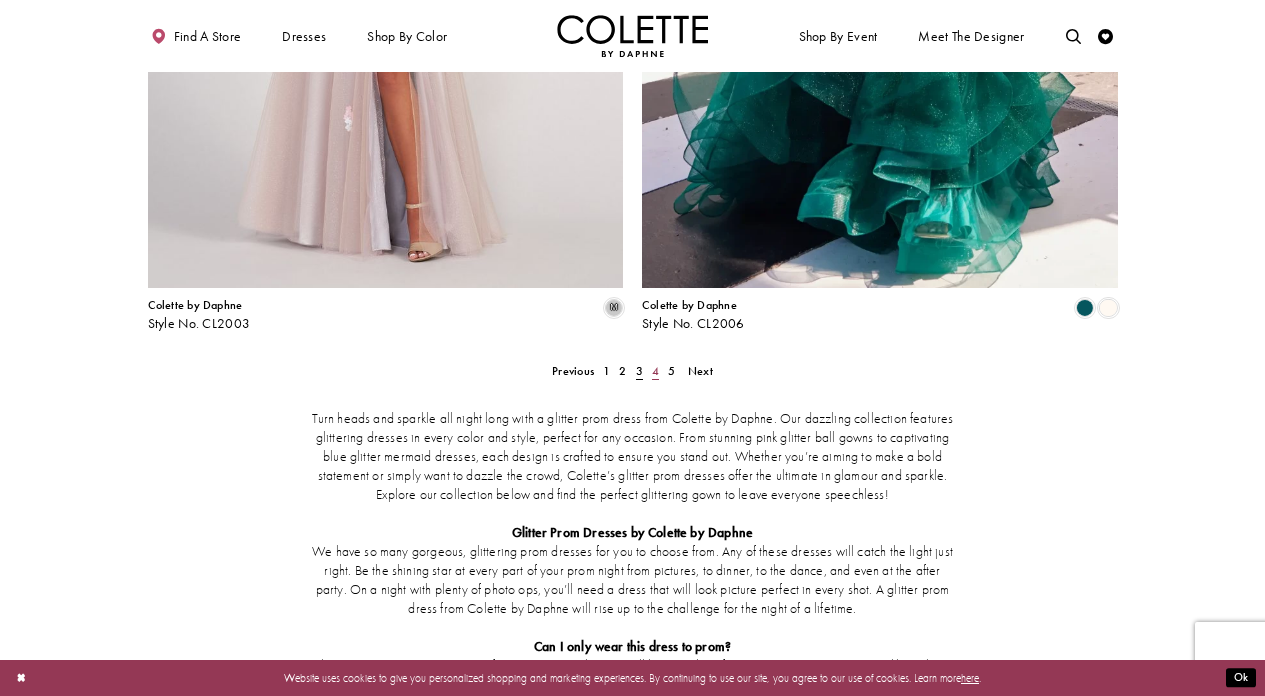 click on "4" at bounding box center [655, 371] 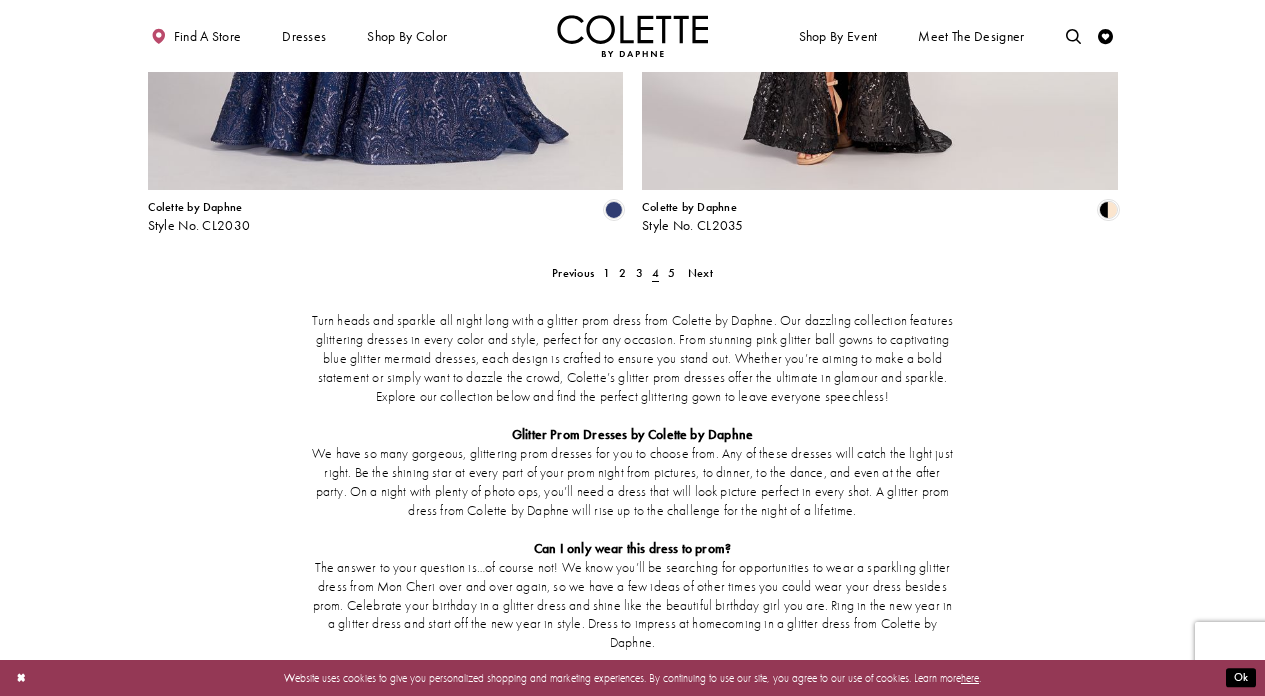 scroll, scrollTop: 2823, scrollLeft: 0, axis: vertical 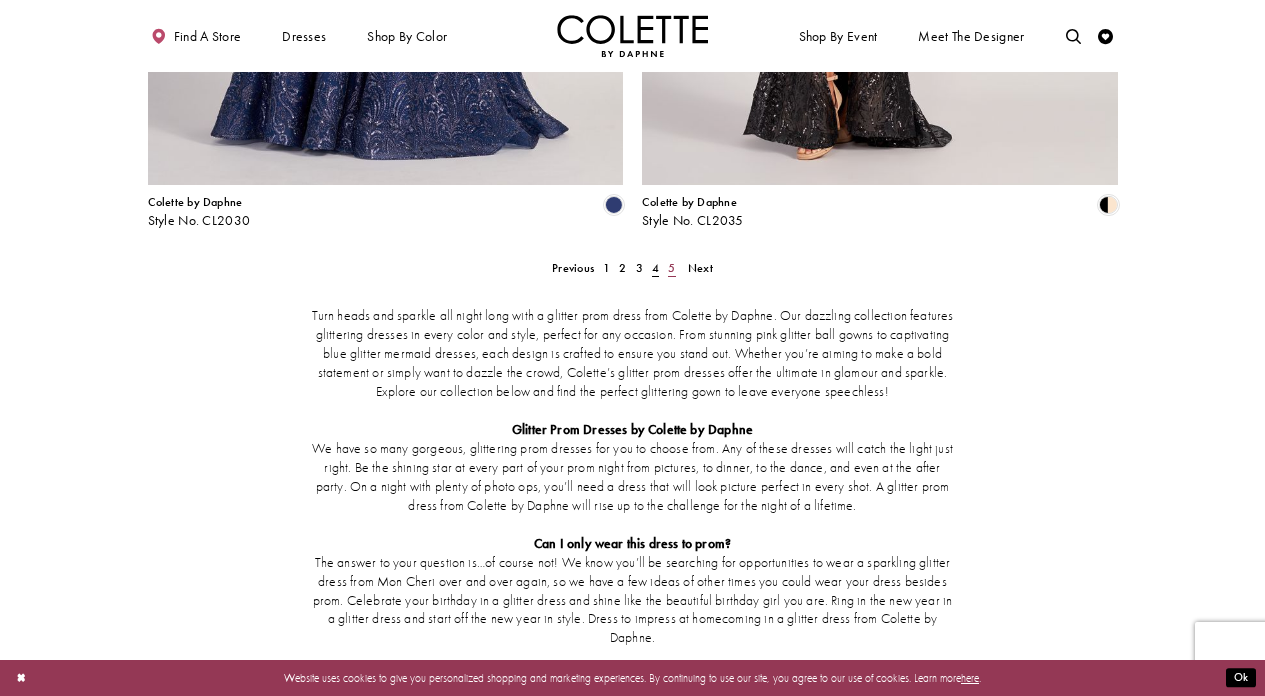 click on "5" at bounding box center (671, 268) 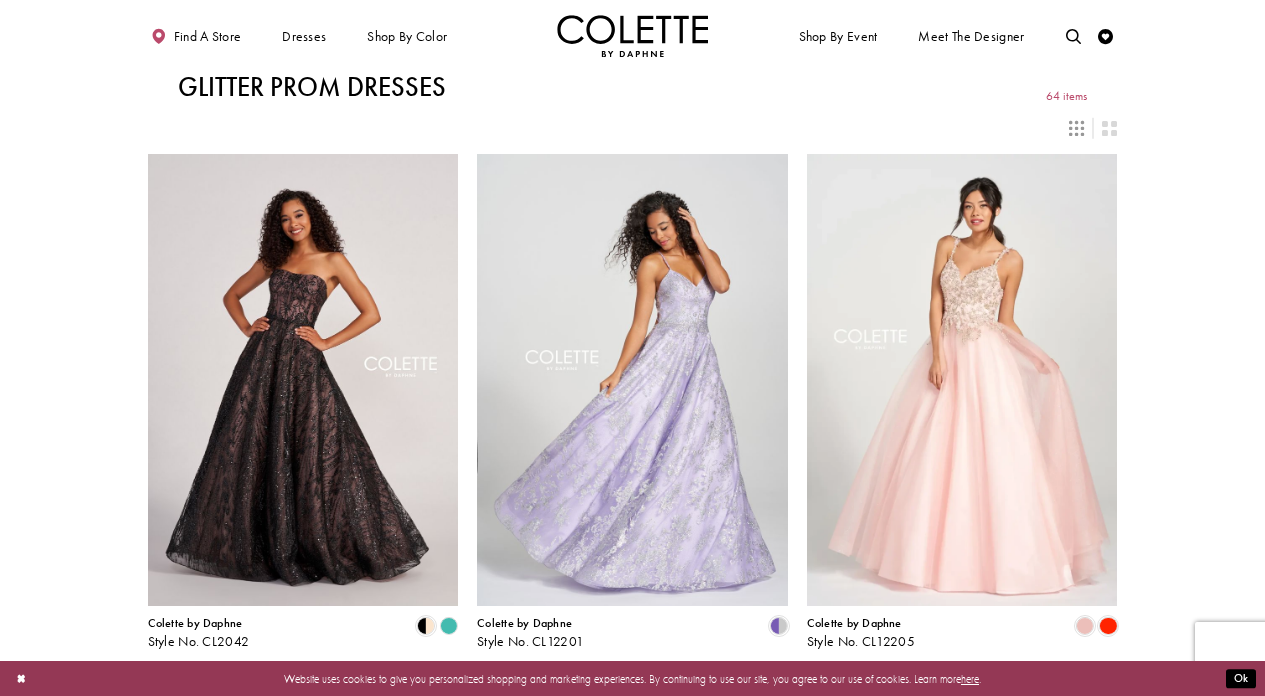 scroll, scrollTop: 0, scrollLeft: 0, axis: both 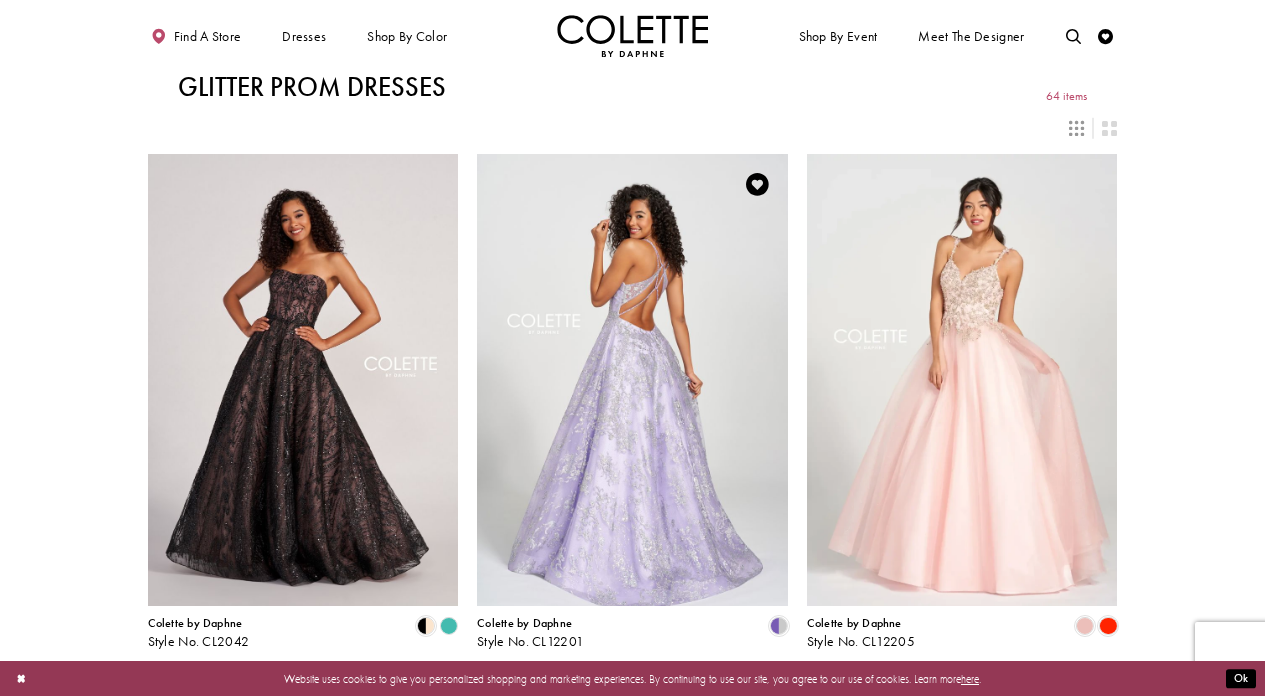 click at bounding box center [632, 380] 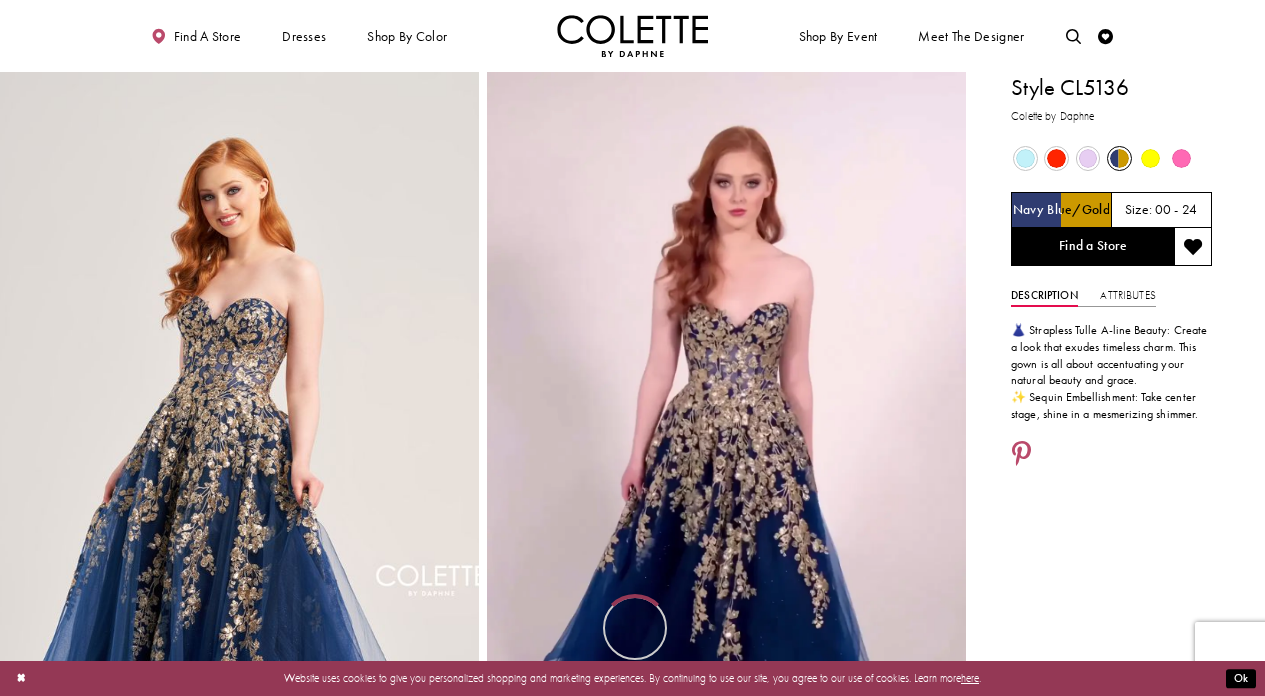 scroll, scrollTop: 0, scrollLeft: 0, axis: both 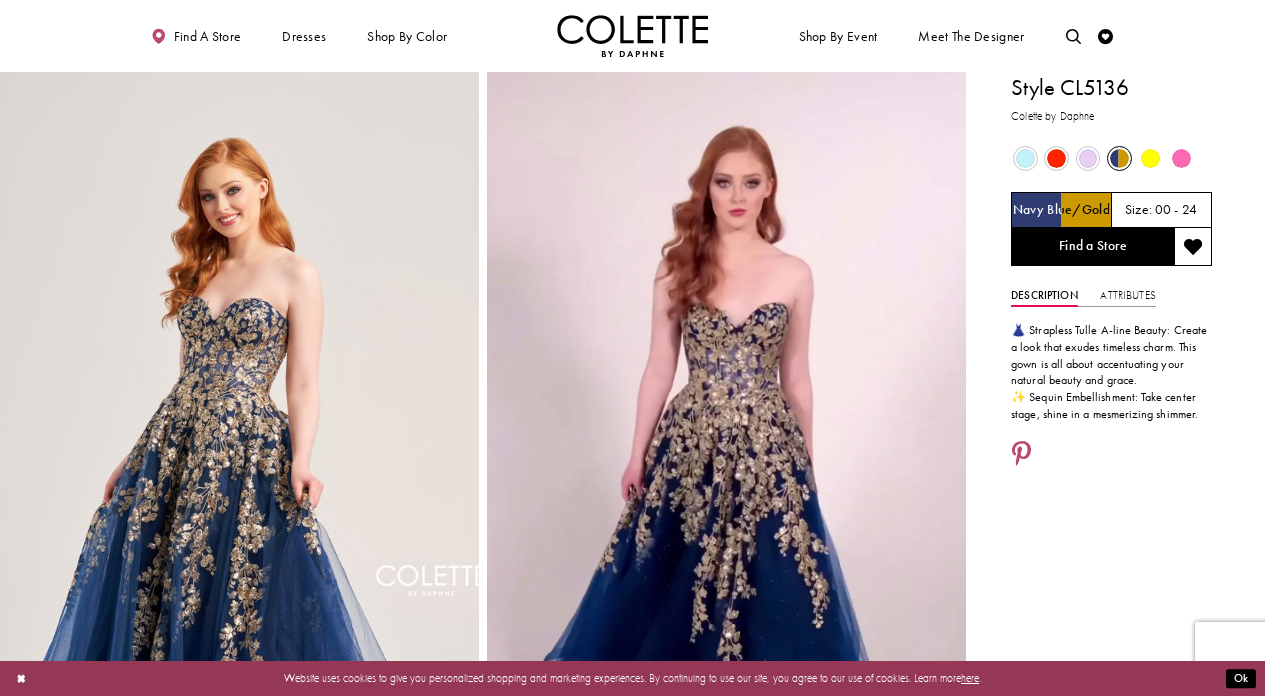 click on "Out of Stock" at bounding box center (1025, 158) 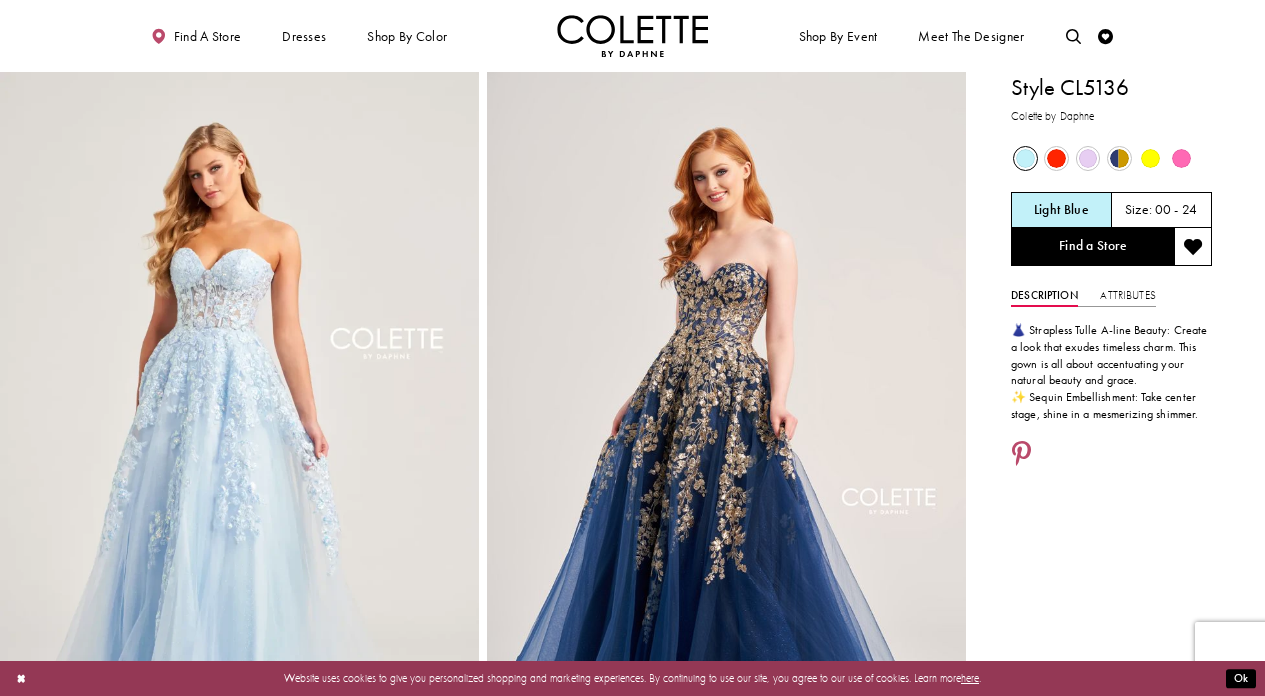click at bounding box center (1056, 158) 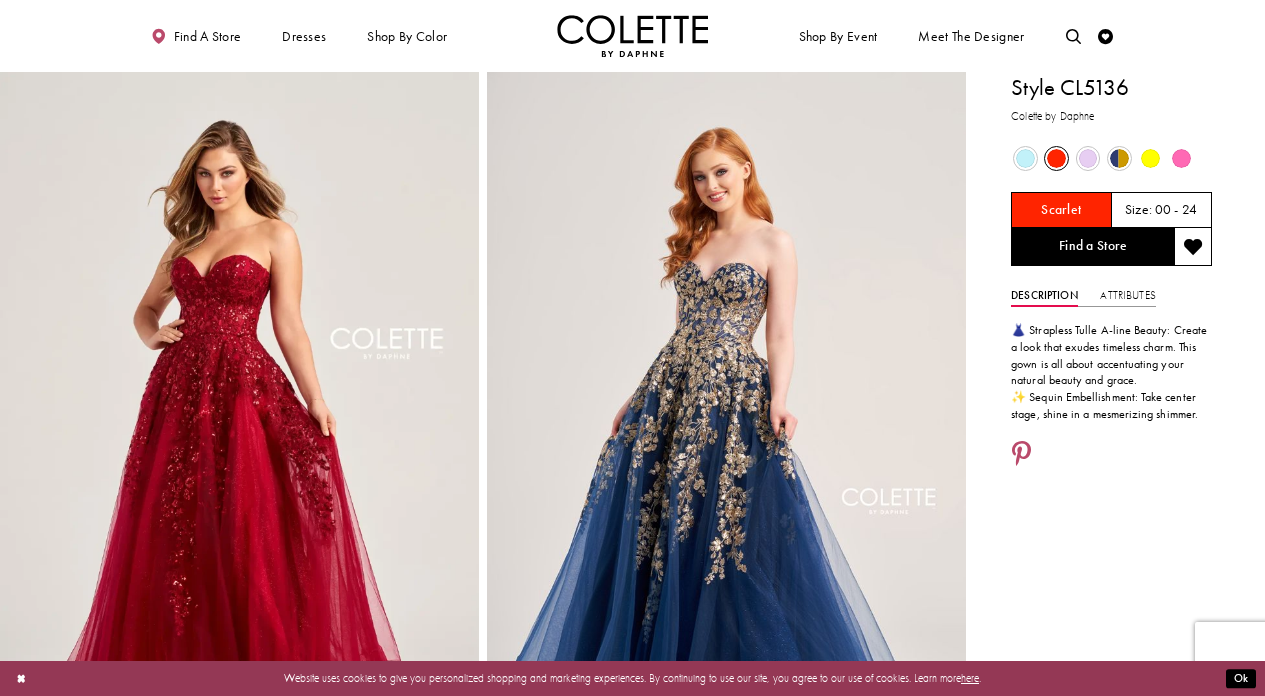 click at bounding box center (1088, 158) 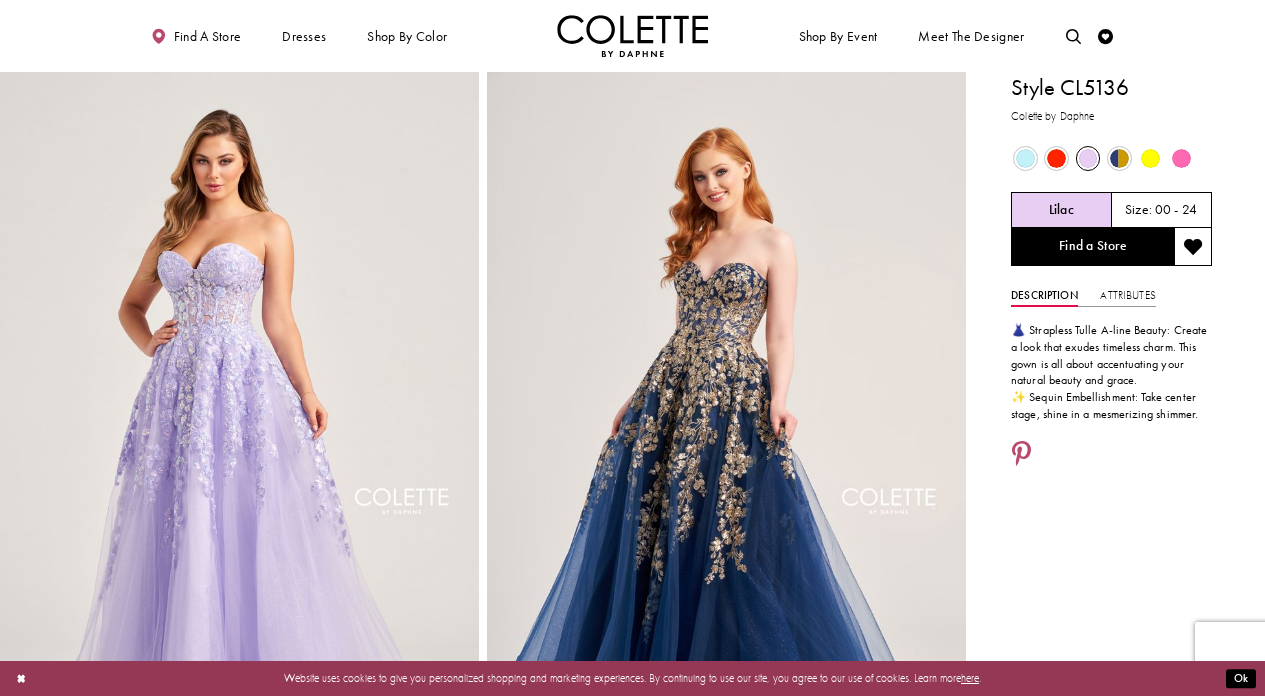 click at bounding box center [1150, 158] 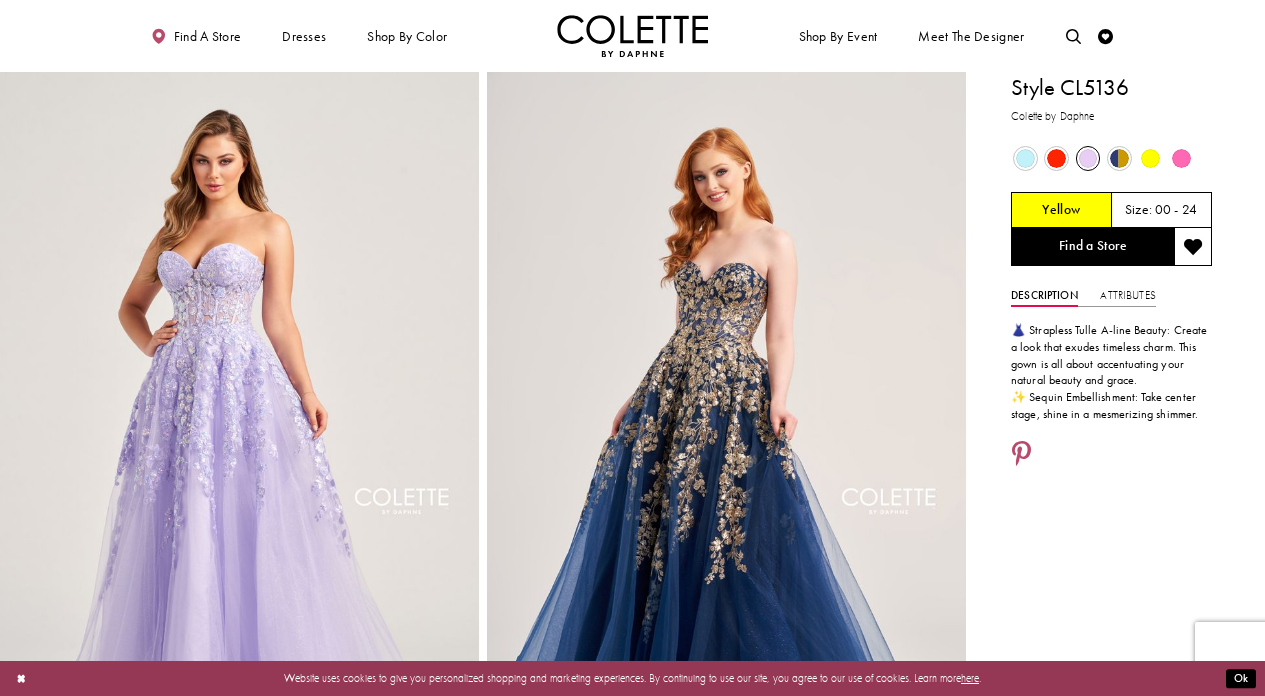 click at bounding box center (1150, 158) 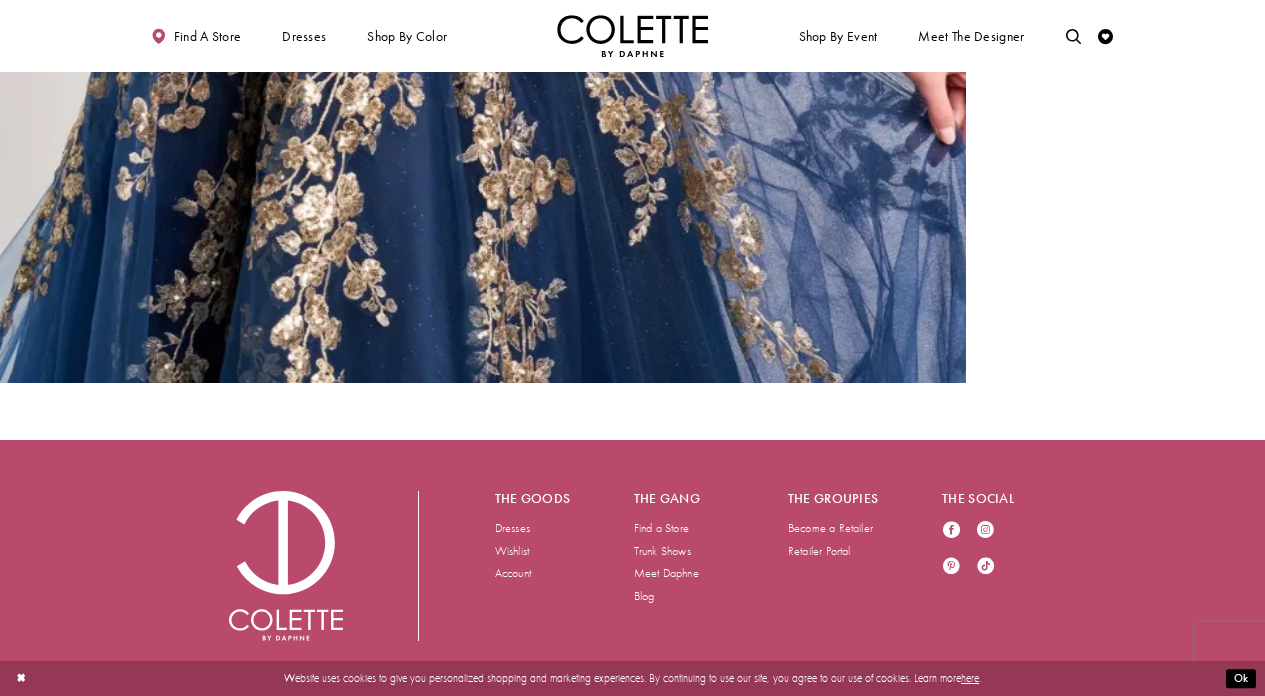 scroll, scrollTop: 3506, scrollLeft: 0, axis: vertical 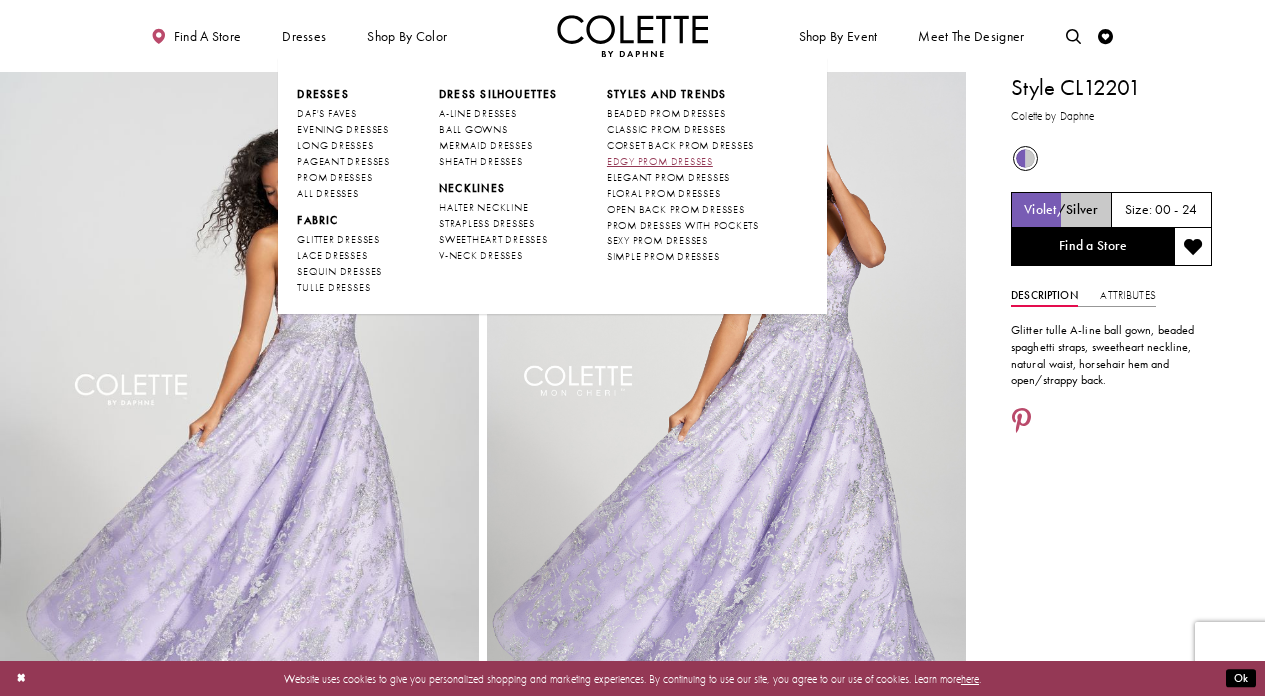 click on "EDGY PROM DRESSES" at bounding box center [660, 161] 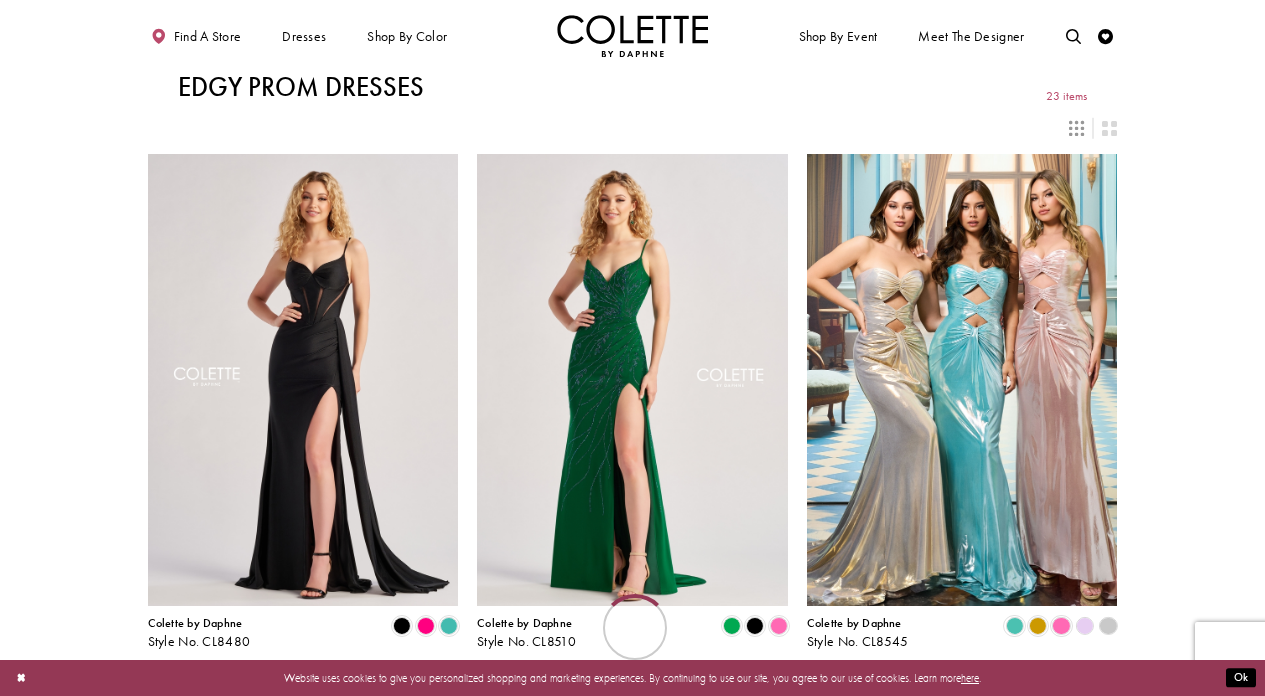 scroll, scrollTop: 0, scrollLeft: 0, axis: both 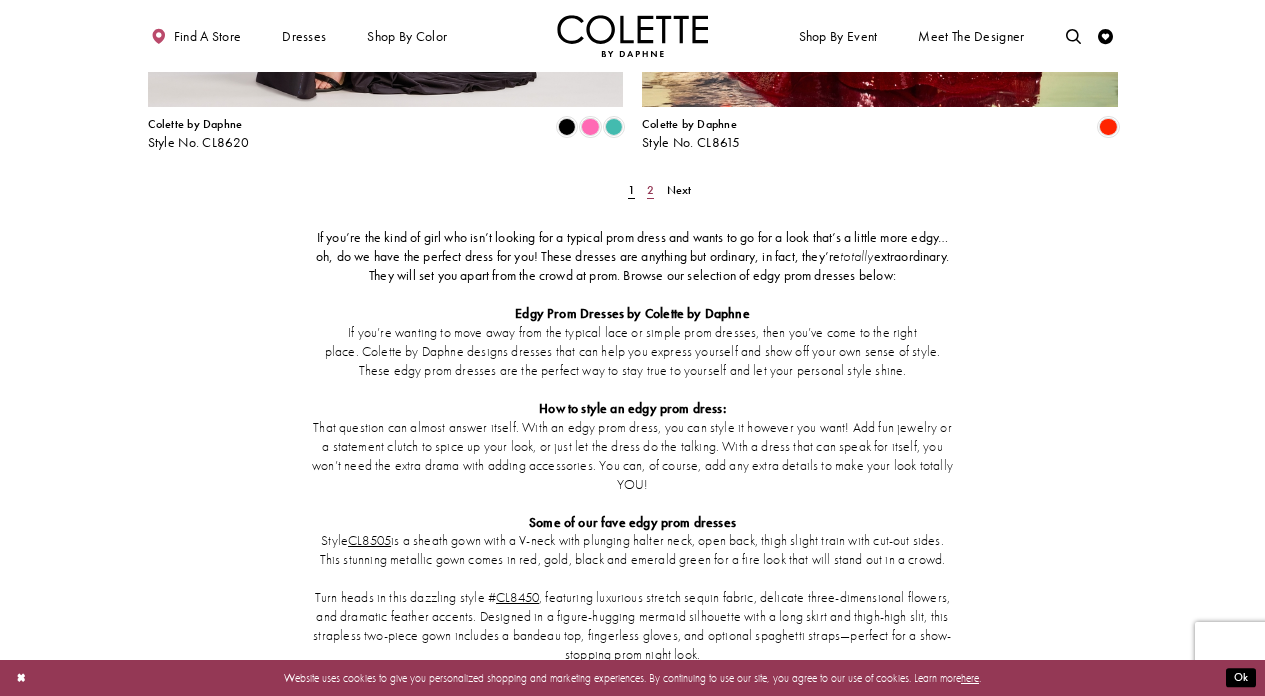 click on "2" at bounding box center [650, 190] 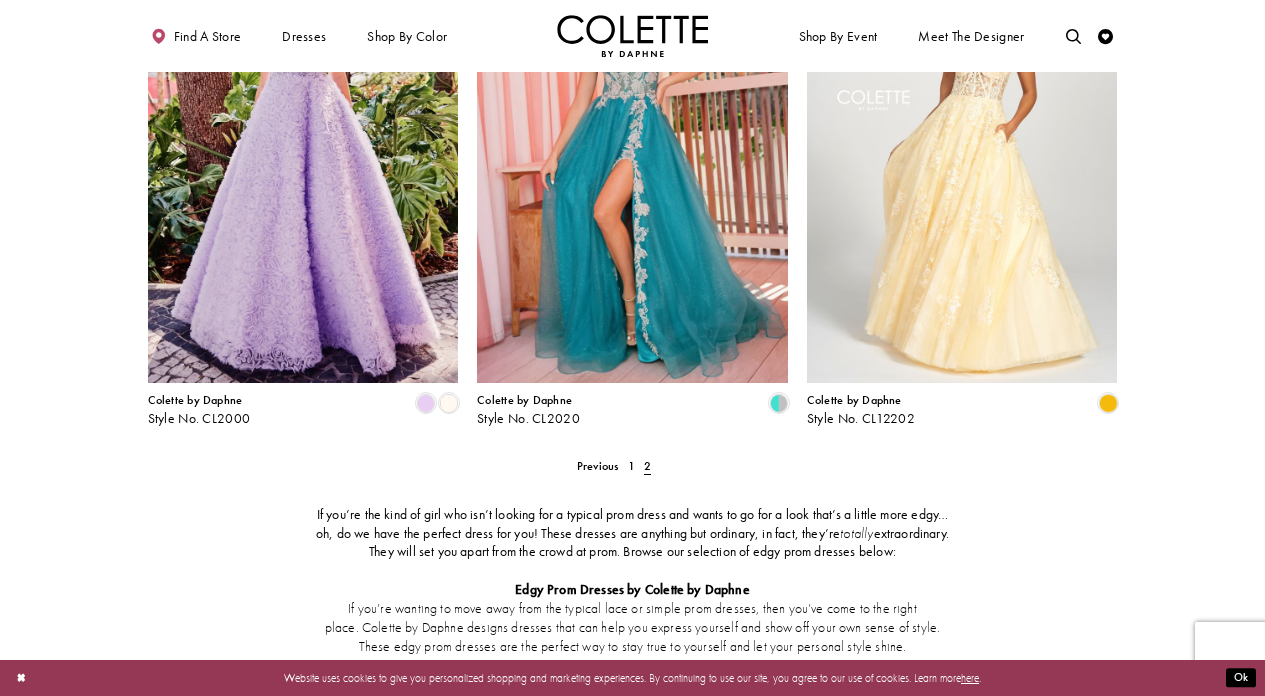 scroll, scrollTop: 782, scrollLeft: 0, axis: vertical 